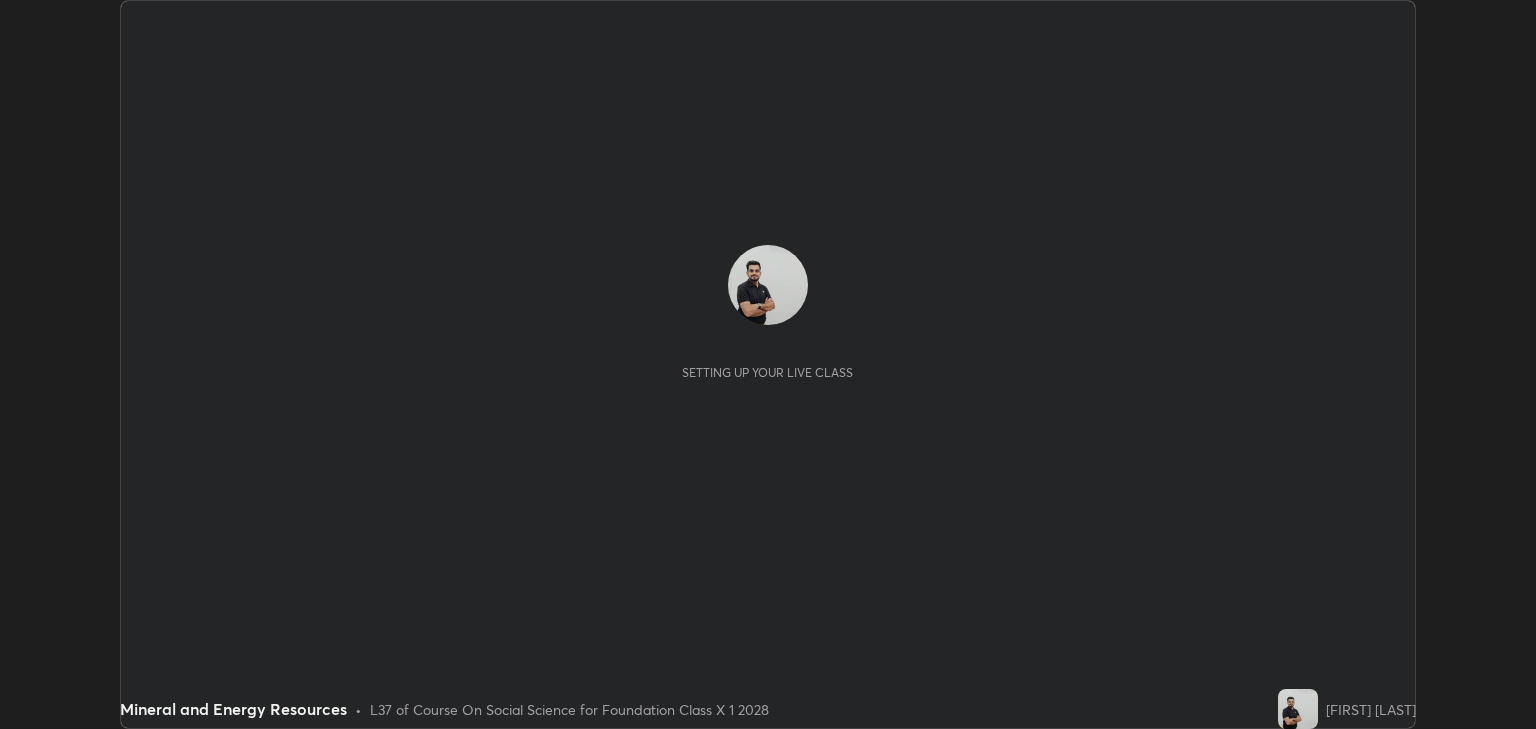 scroll, scrollTop: 0, scrollLeft: 0, axis: both 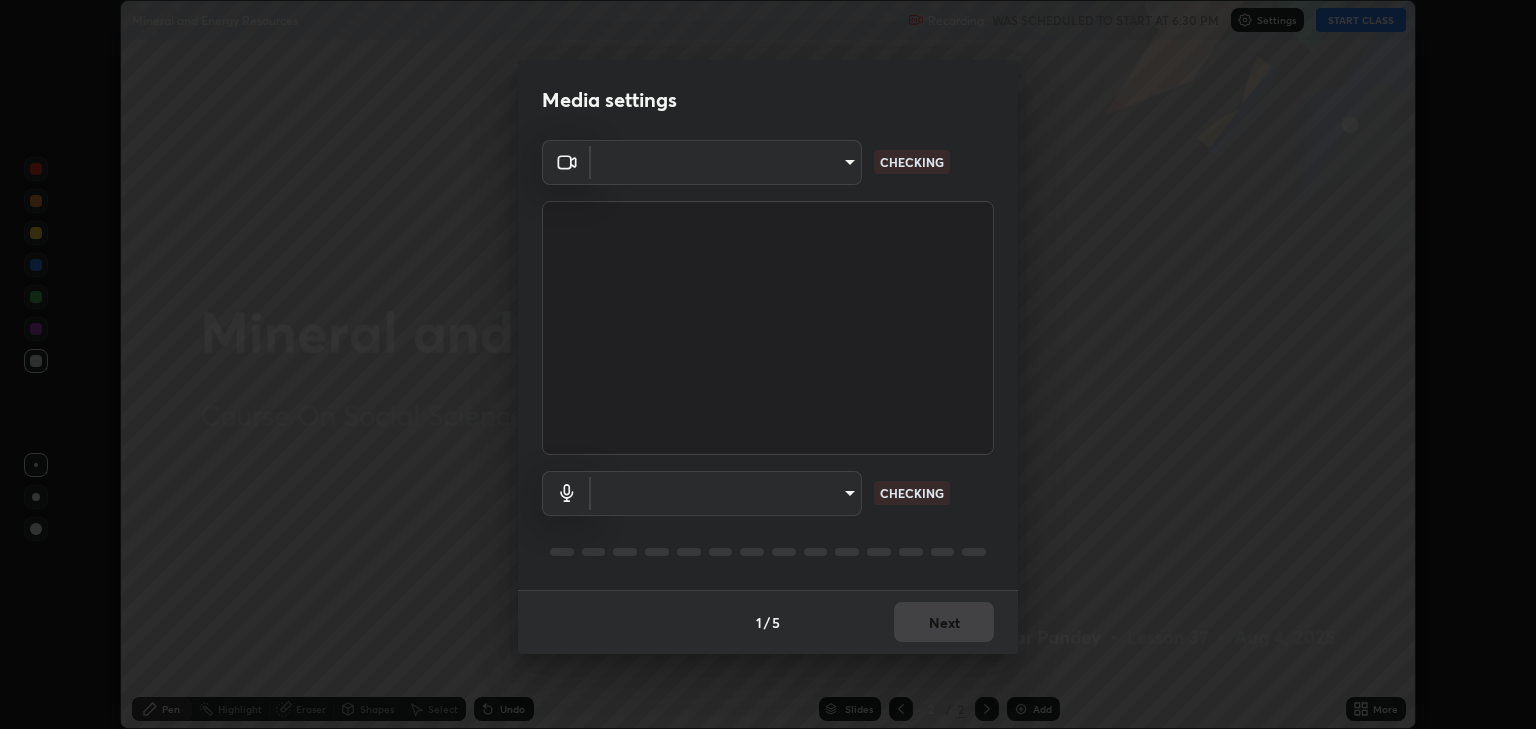 type on "a5fd4db2a2ff04be9e75800ceec395402009cfa99126b0c31c67d7c87717ec82" 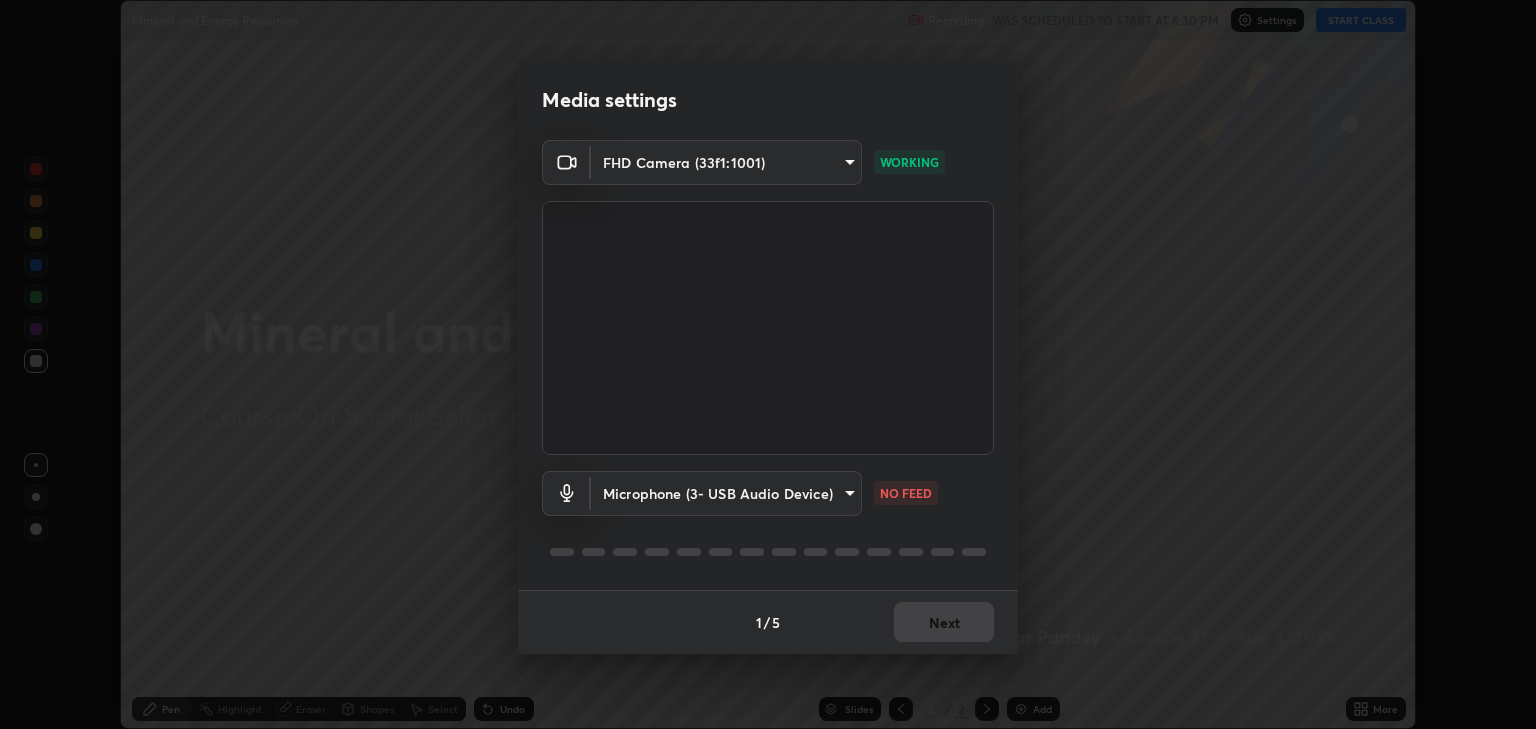click on "Erase all Mineral and Energy Resources Recording WAS SCHEDULED TO START AT 6:30 PM Settings START CLASS Setting up your live class Mineral and Energy Resources • L37 of Course On Social Science for Foundation Class X 1 2028 [FIRST] [LAST] Pen Highlight Eraser Shapes Select Undo Slides 2 / 2 Add More No doubts shared Encourage your learners to ask a doubt for better clarity Report an issue Reason for reporting Buffering Chat not working Audio - Video sync issue Educator video quality low Attach an image Report Media settings FHD Camera (33f1:1001) a5fd4db2a2ff04be9e75800ceec395402009cfa99126b0c31c67d7c87717ec82 WORKING Microphone (3- USB Audio Device) fe75813df8d486381d4ef6fb867a5611449169ad4c4dc7018e8f7e5b987cf15a NO FEED 1 / 5 Next" at bounding box center (768, 364) 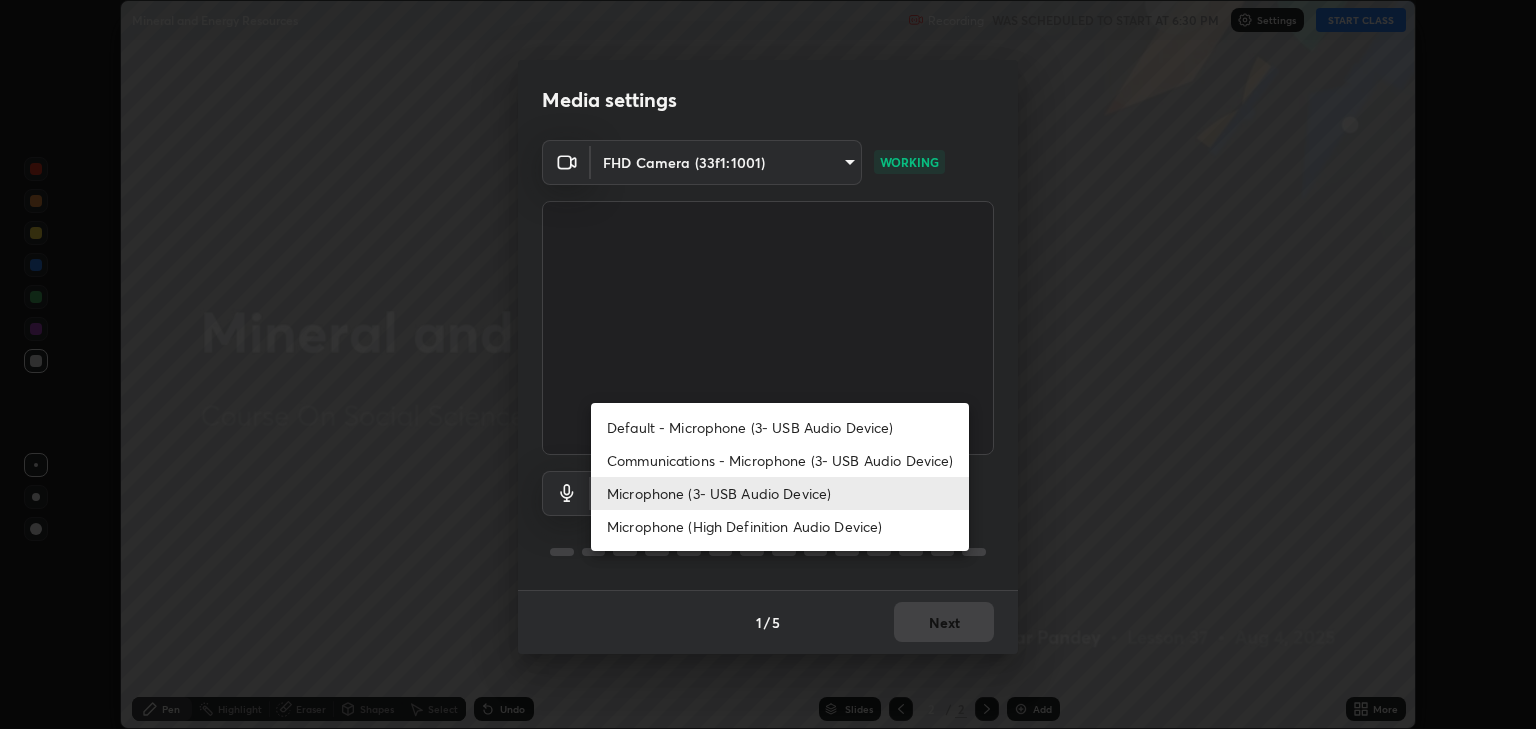 click on "Communications - Microphone (3- USB Audio Device)" at bounding box center (780, 460) 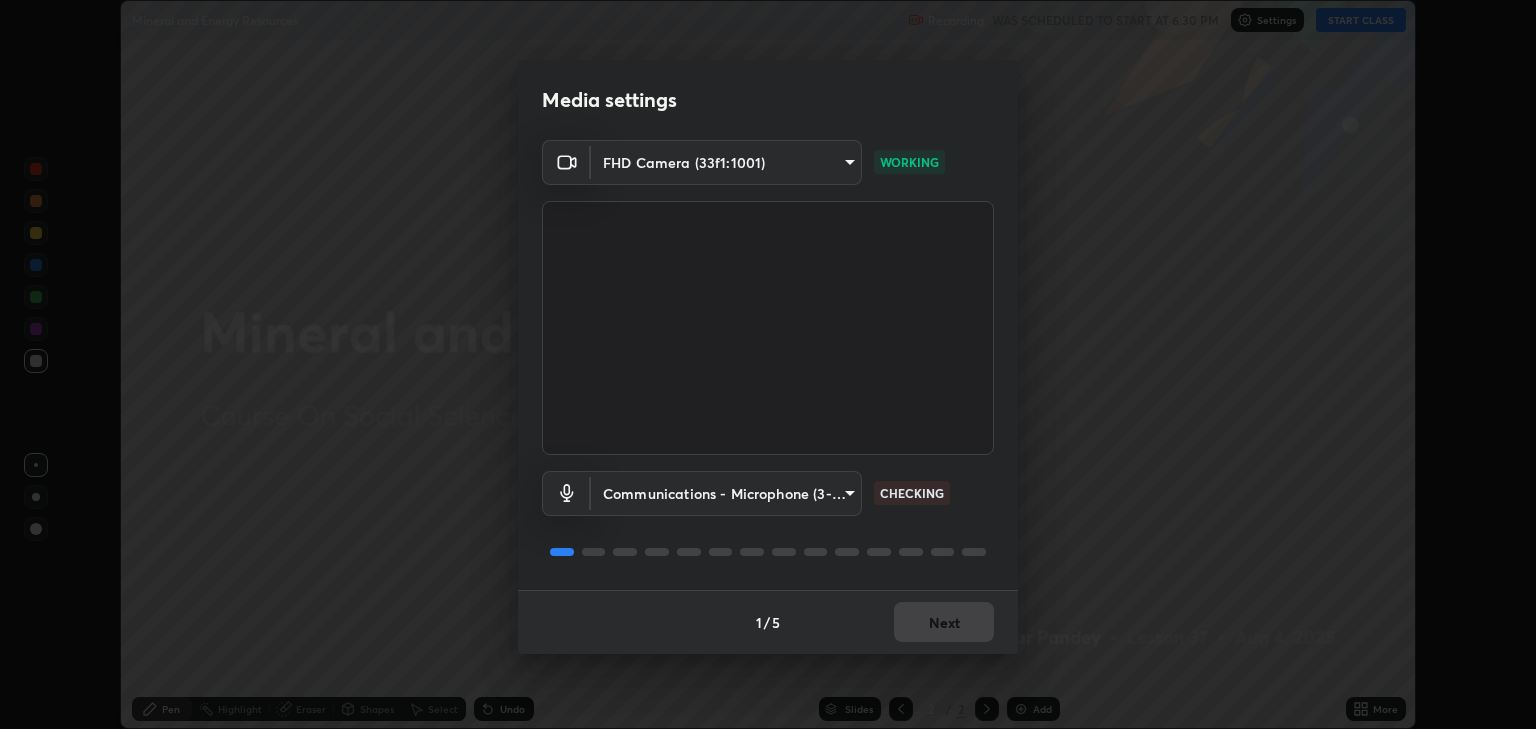 click on "Erase all Mineral and Energy Resources Recording WAS SCHEDULED TO START AT 6:30 PM Settings START CLASS Setting up your live class Mineral and Energy Resources • L37 of Course On Social Science for Foundation Class X 1 2028 [FIRST] [LAST] Pen Highlight Eraser Shapes Select Undo Slides 2 / 2 Add More No doubts shared Encourage your learners to ask a doubt for better clarity Report an issue Reason for reporting Buffering Chat not working Audio - Video sync issue Educator video quality low Attach an image Report Media settings FHD Camera (33f1:1001) a5fd4db2a2ff04be9e75800ceec395402009cfa99126b0c31c67d7c87717ec82 WORKING Communications - Microphone (3- USB Audio Device) communications CHECKING 1 / 5 Next" at bounding box center [768, 364] 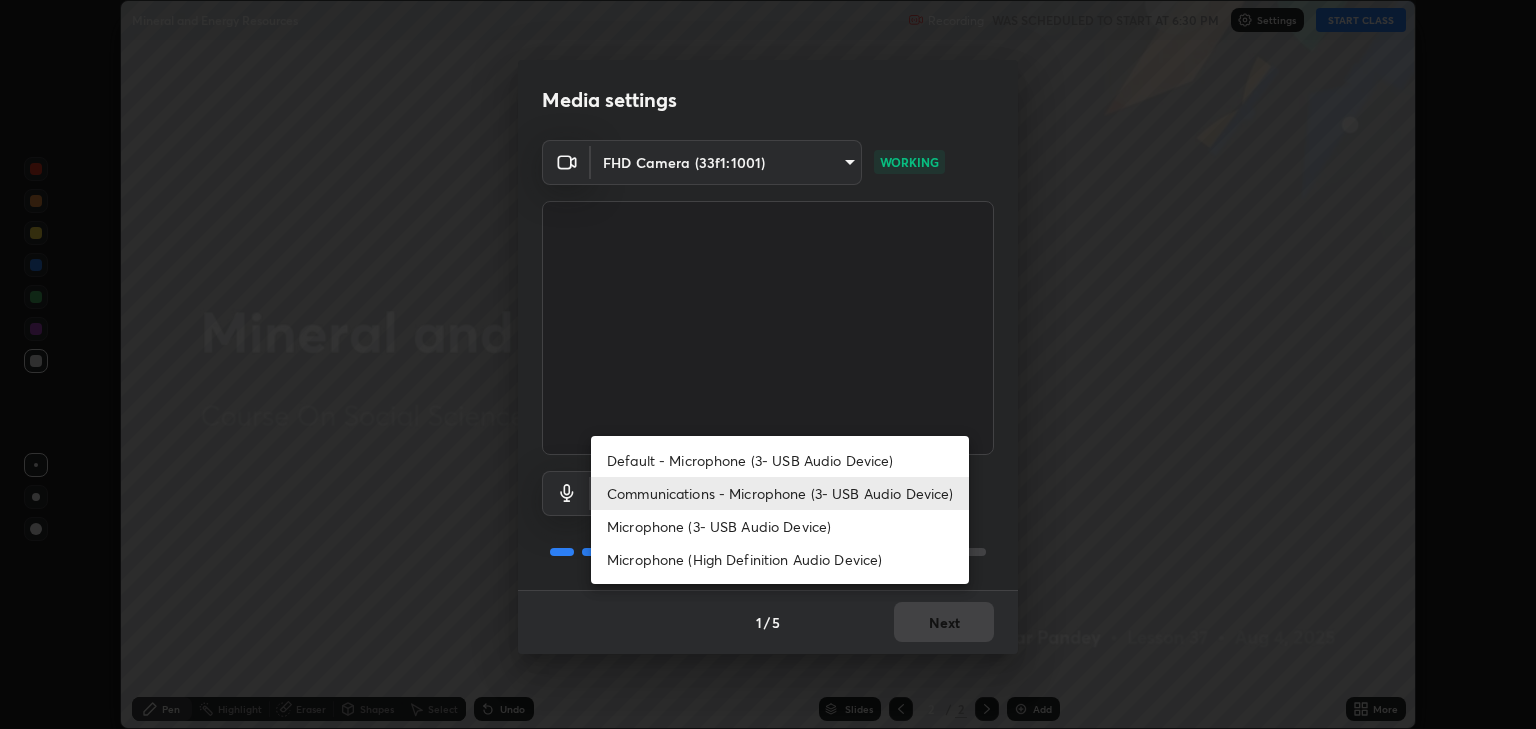 click on "Microphone (3- USB Audio Device)" at bounding box center [780, 526] 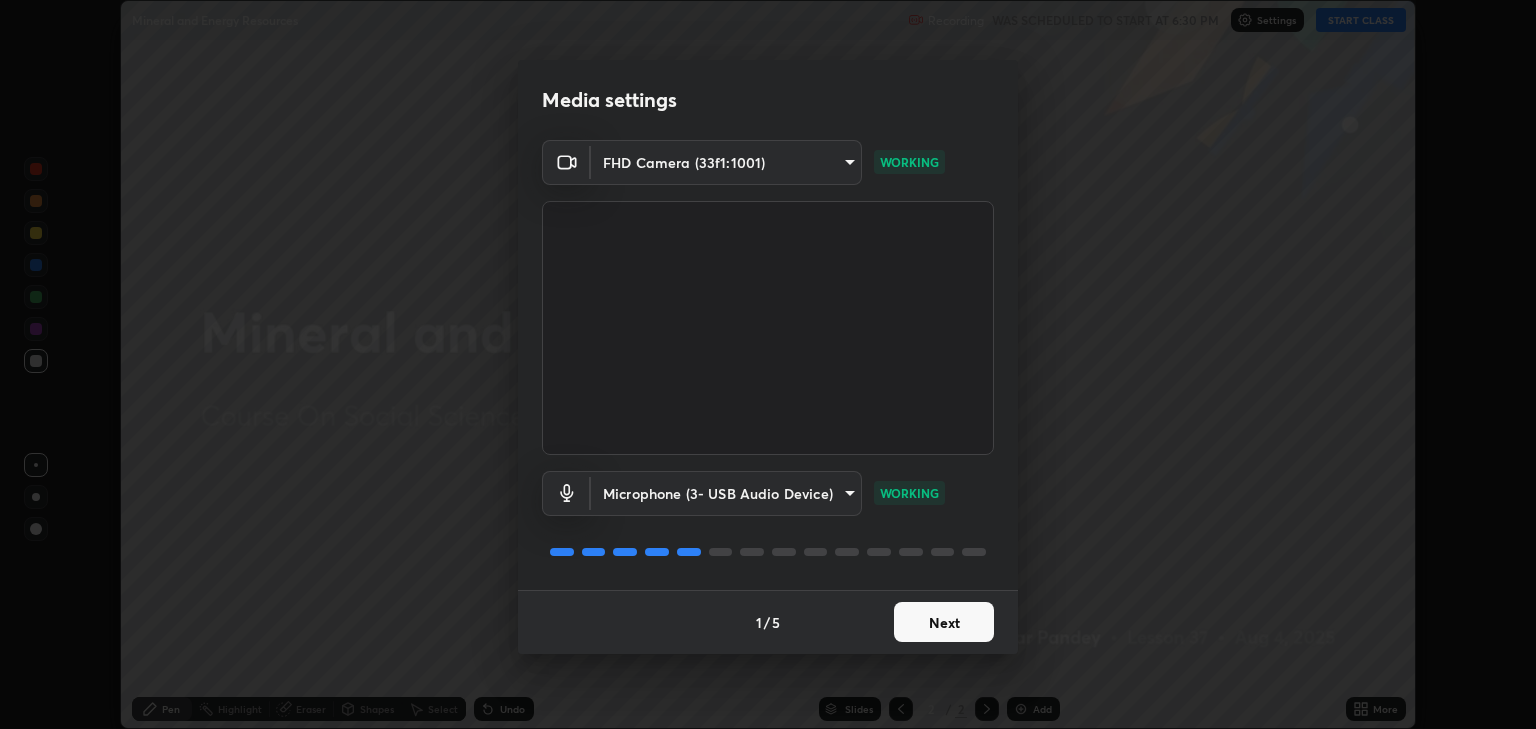 click on "Next" at bounding box center [944, 622] 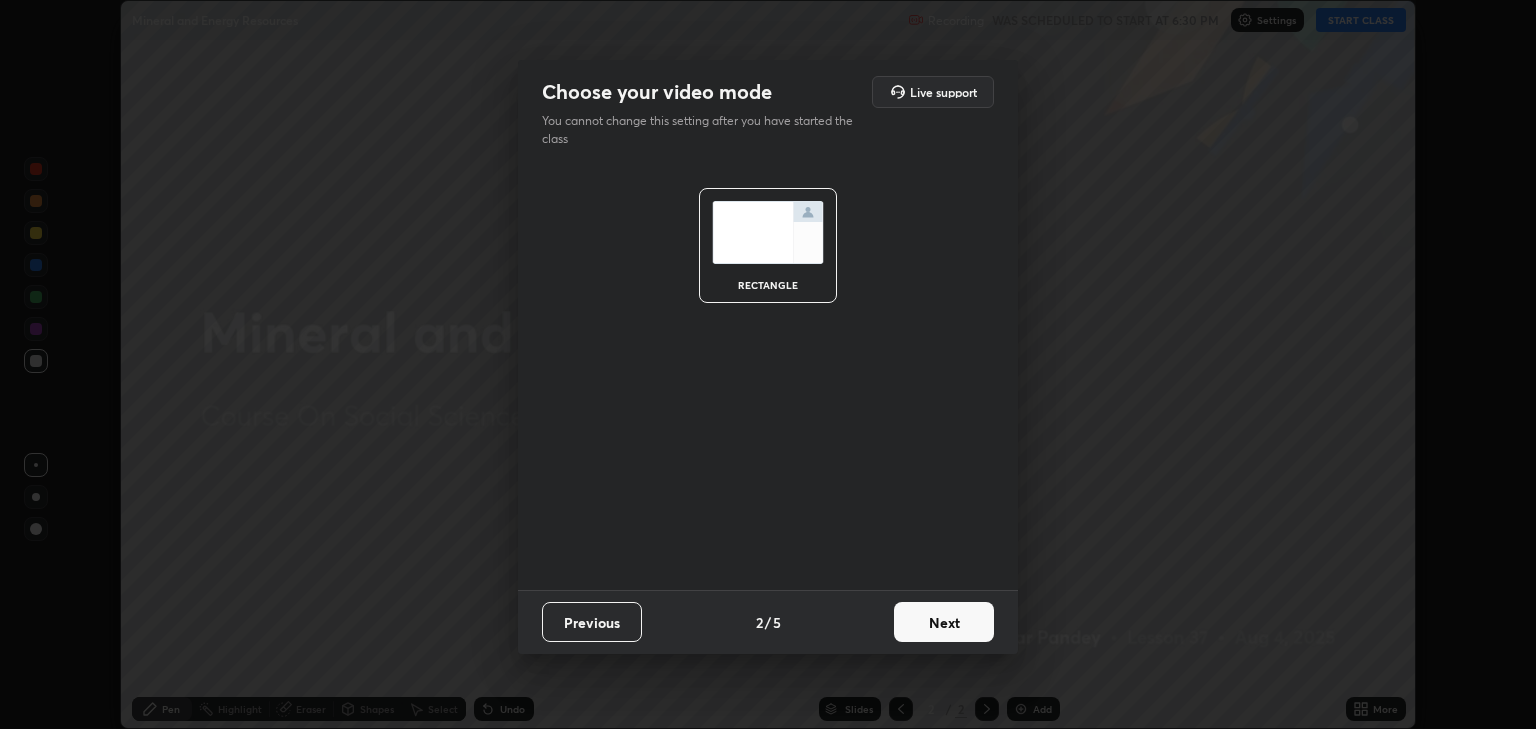 click on "Next" at bounding box center [944, 622] 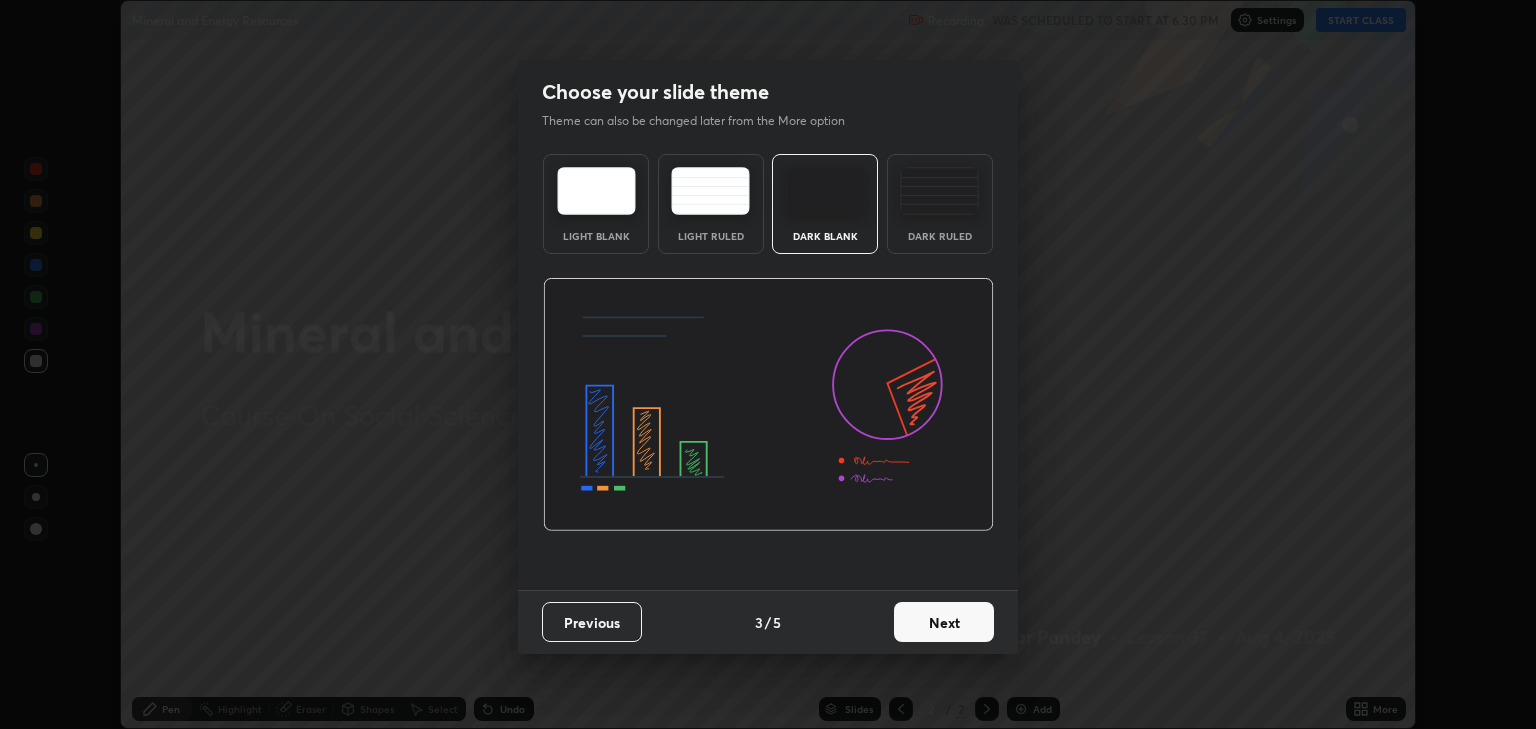 click on "Next" at bounding box center (944, 622) 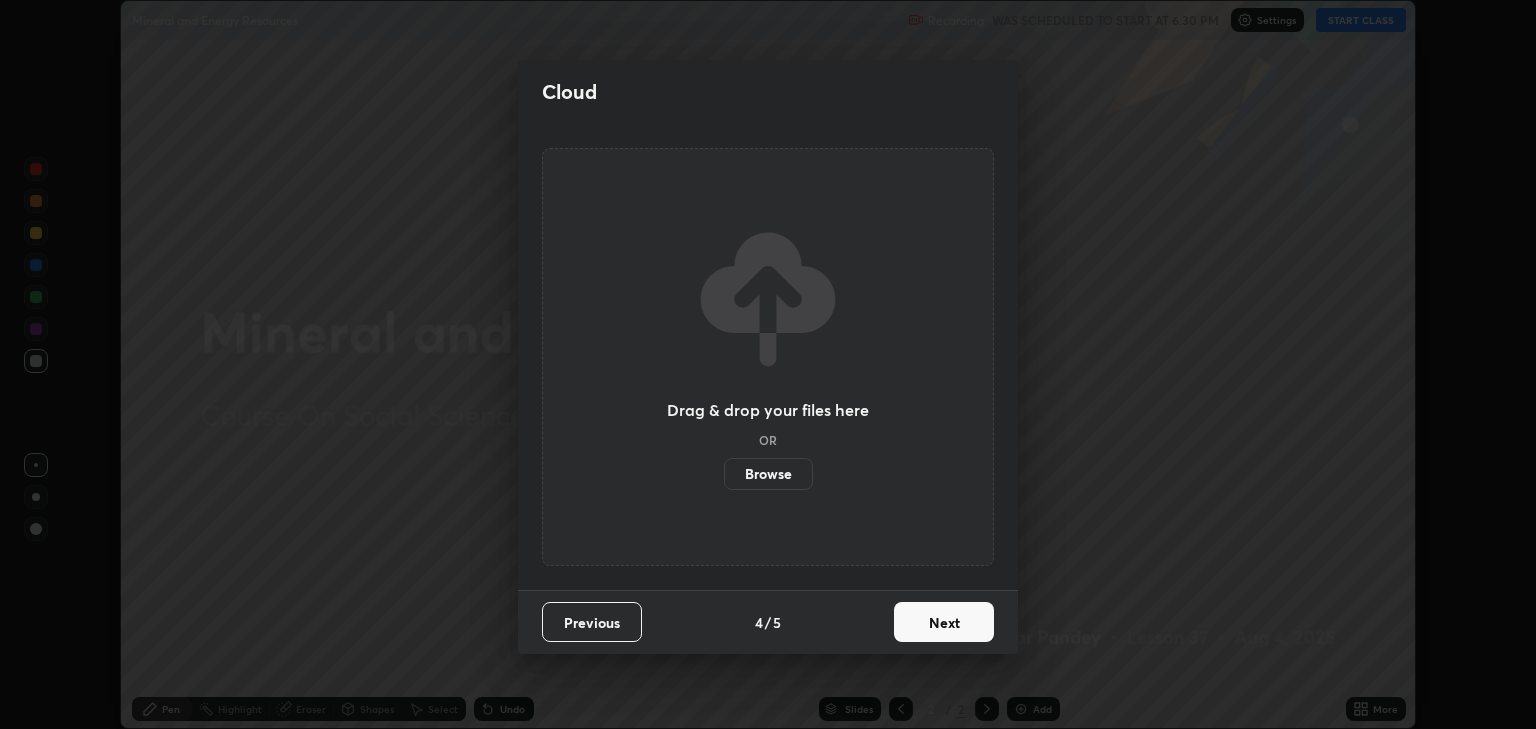 click on "Browse" at bounding box center [768, 474] 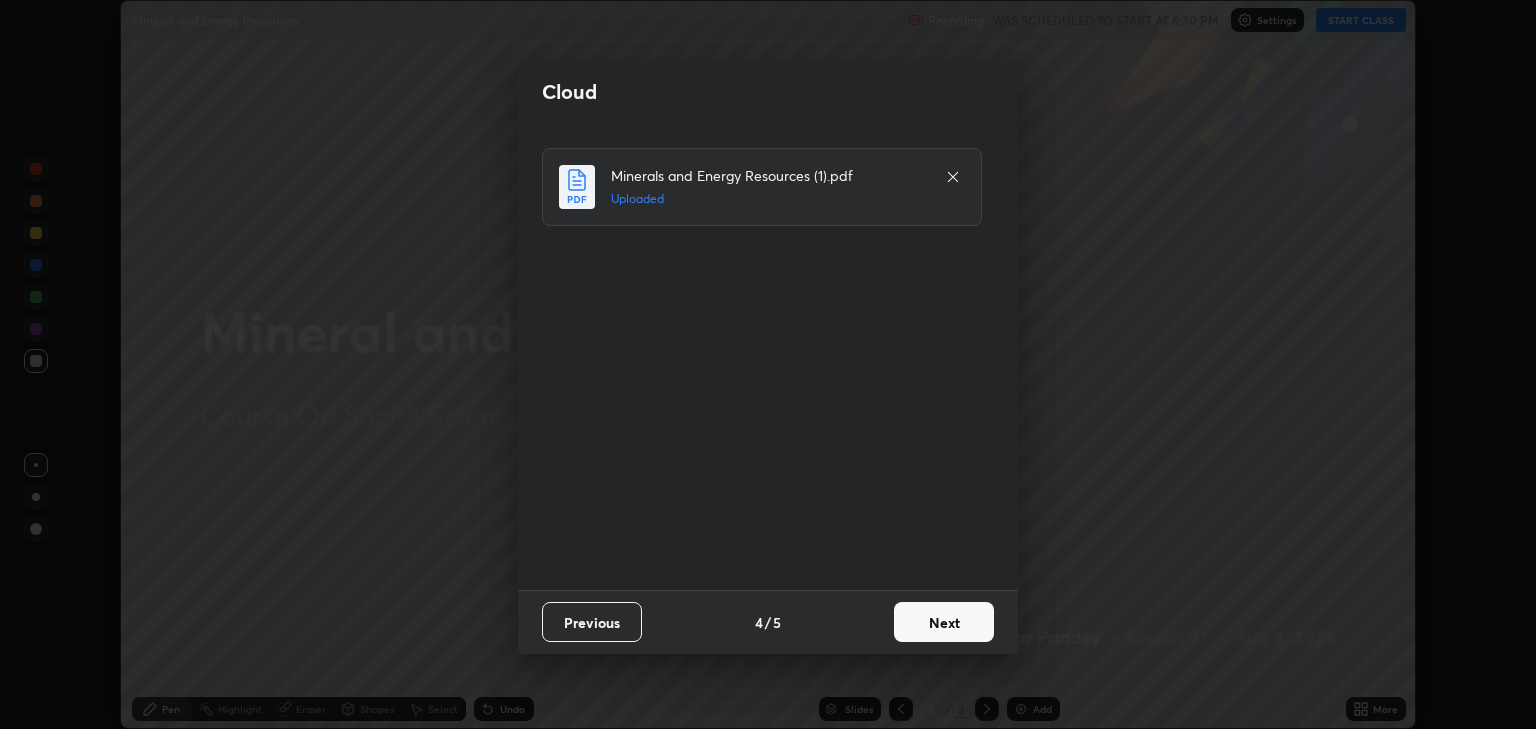 click on "Next" at bounding box center (944, 622) 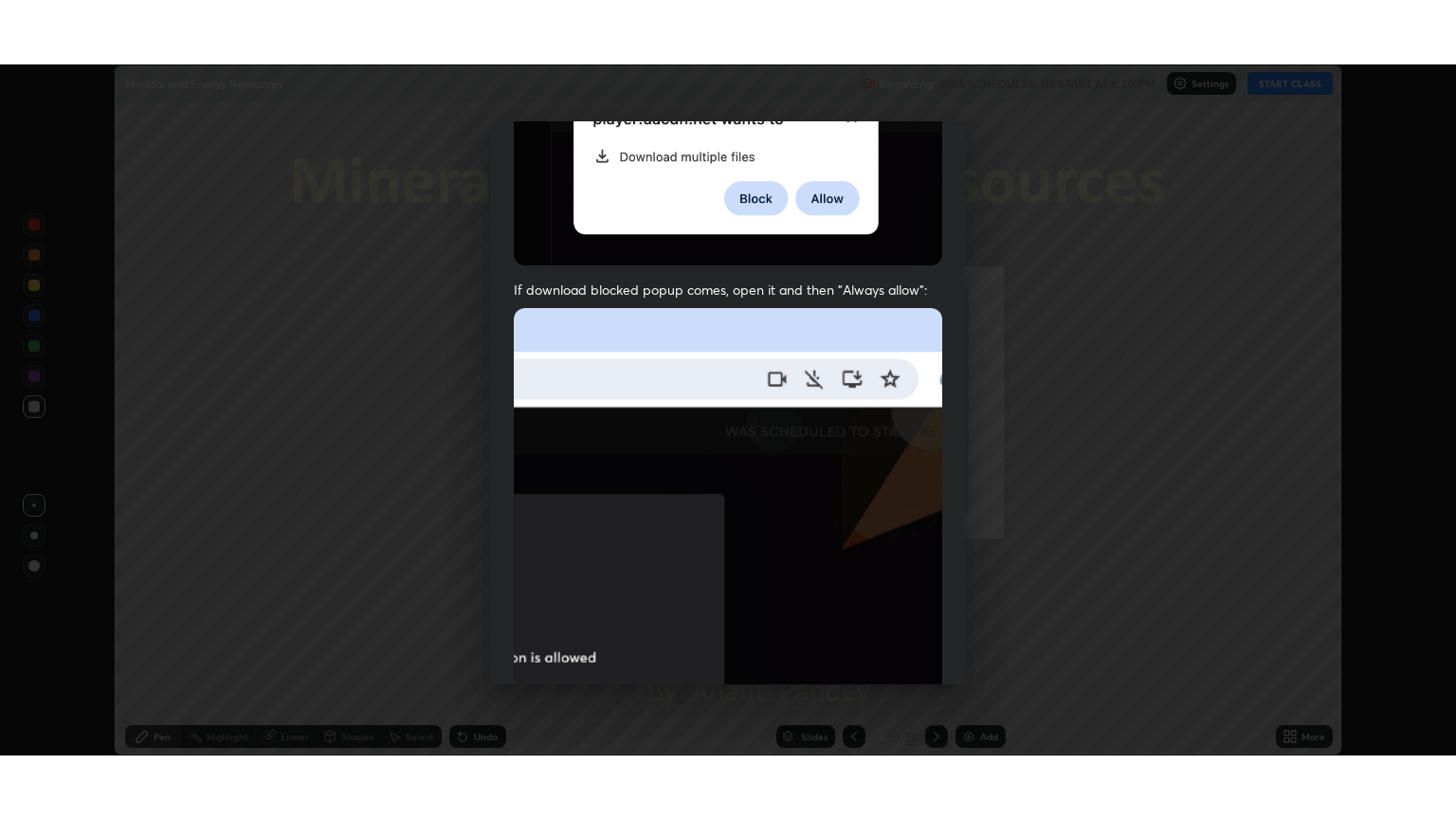 scroll, scrollTop: 384, scrollLeft: 0, axis: vertical 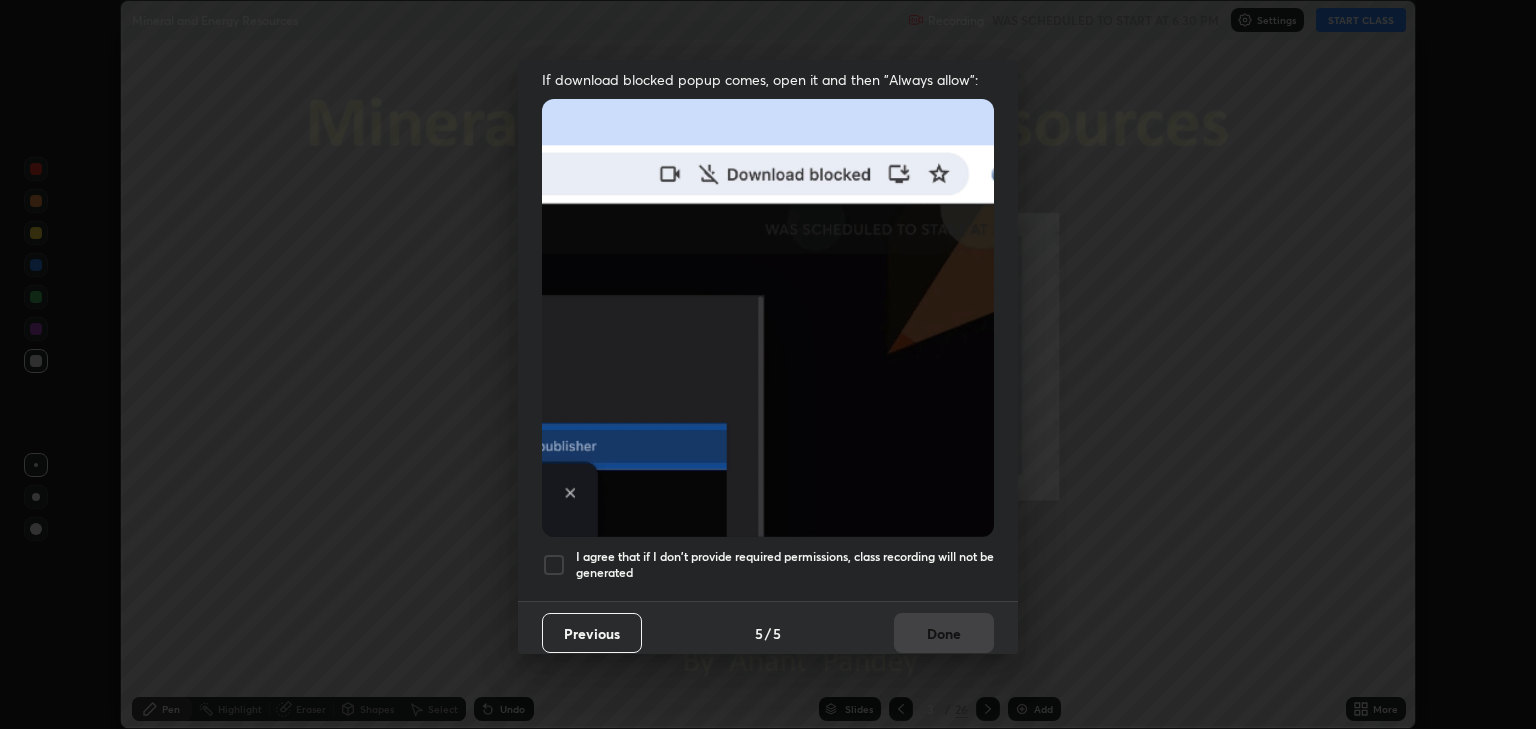 click at bounding box center [554, 565] 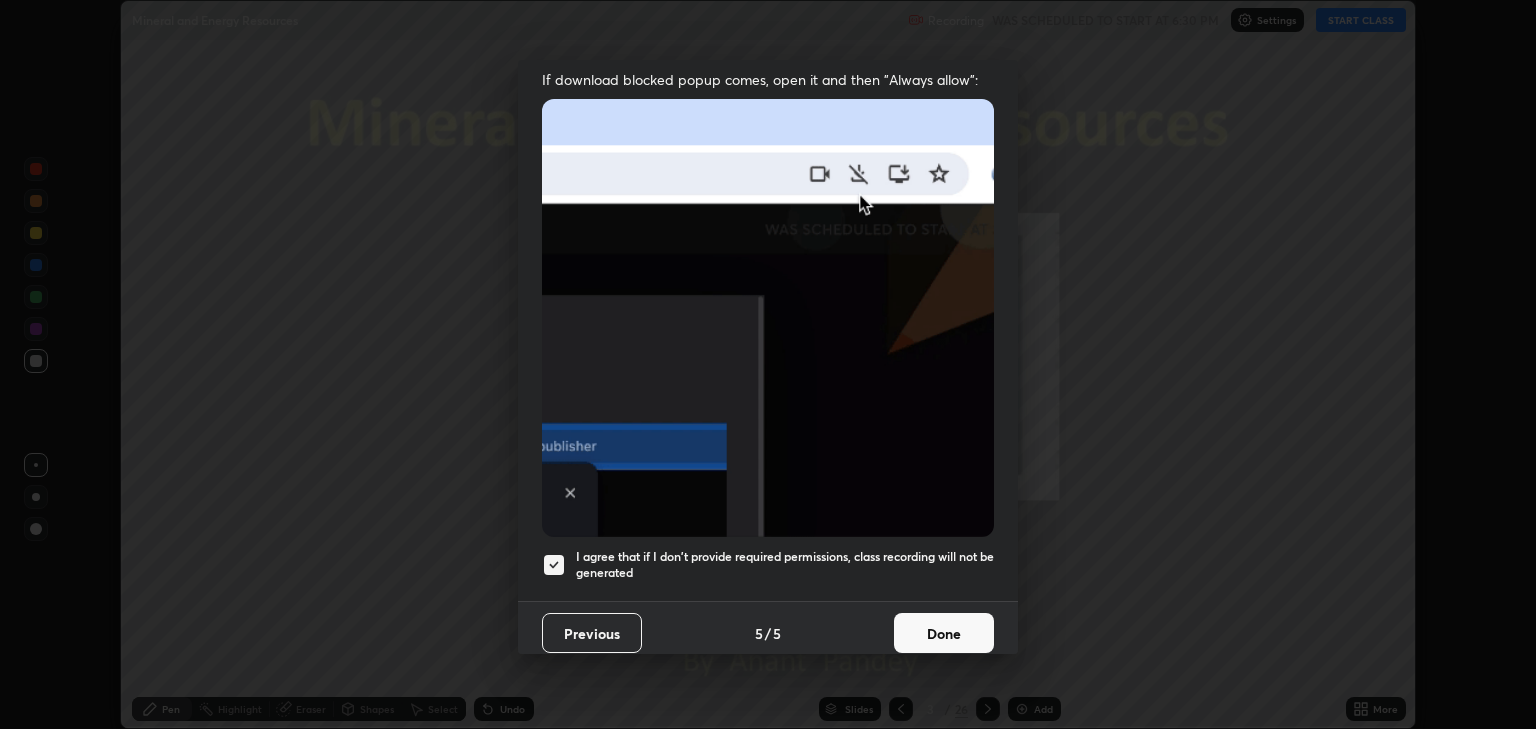 click on "Done" at bounding box center [944, 633] 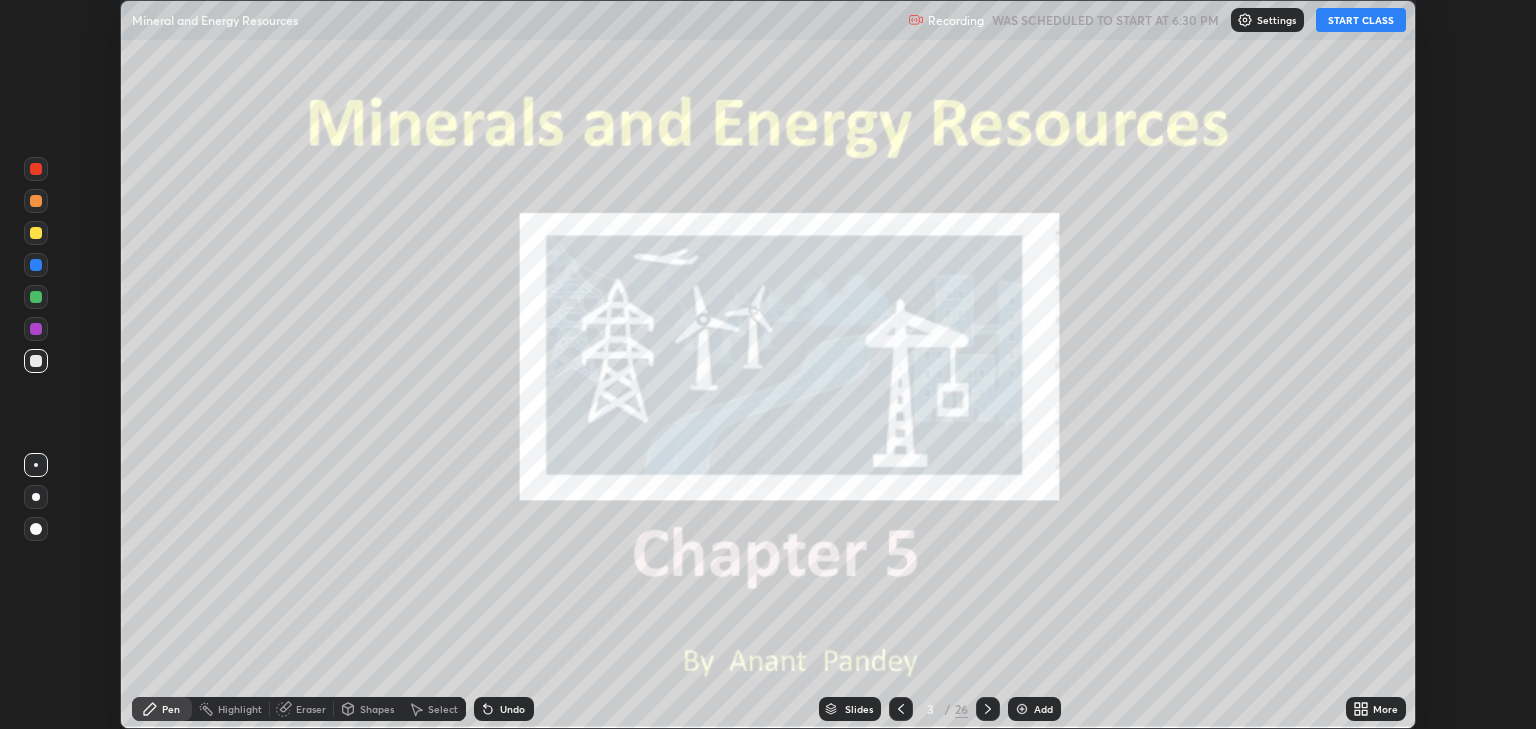 click 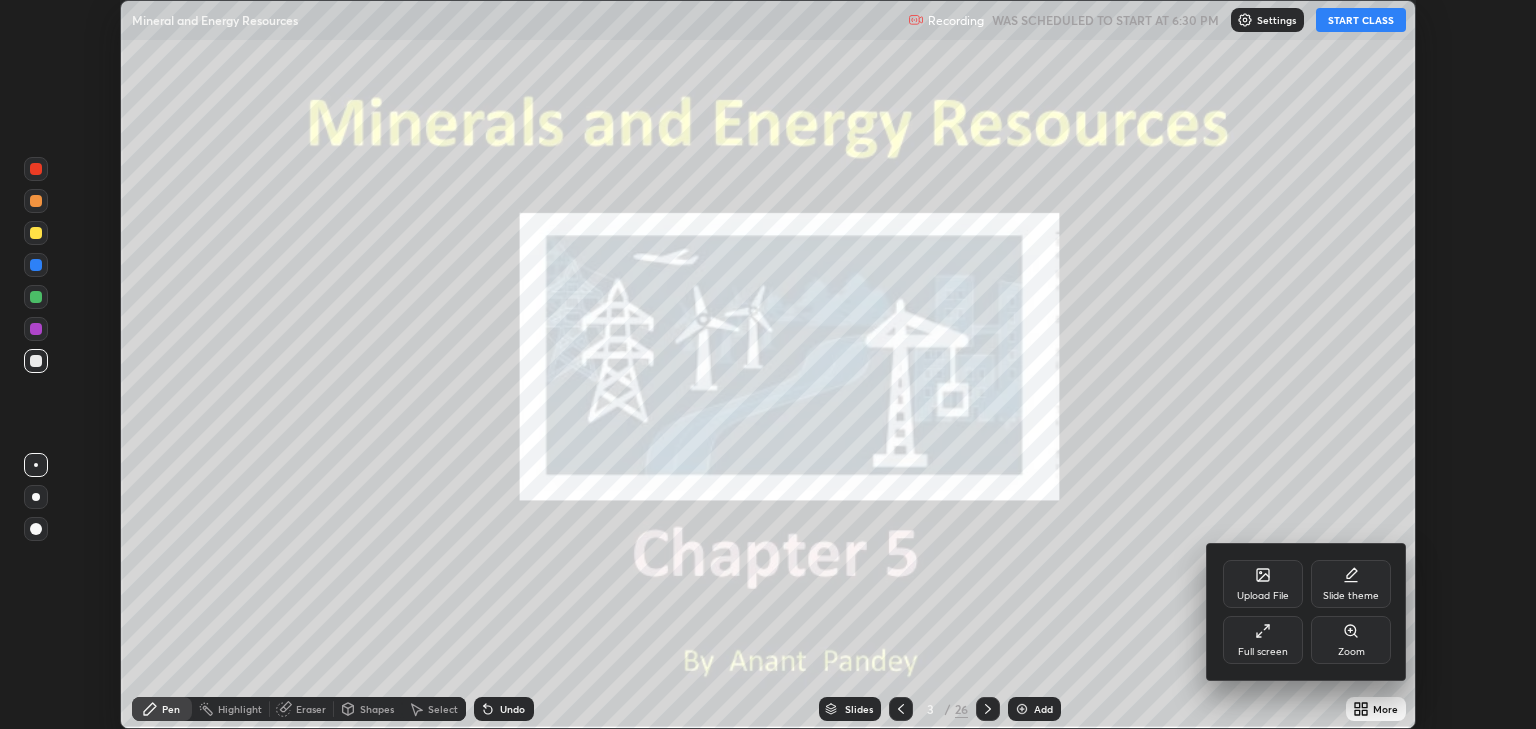 click 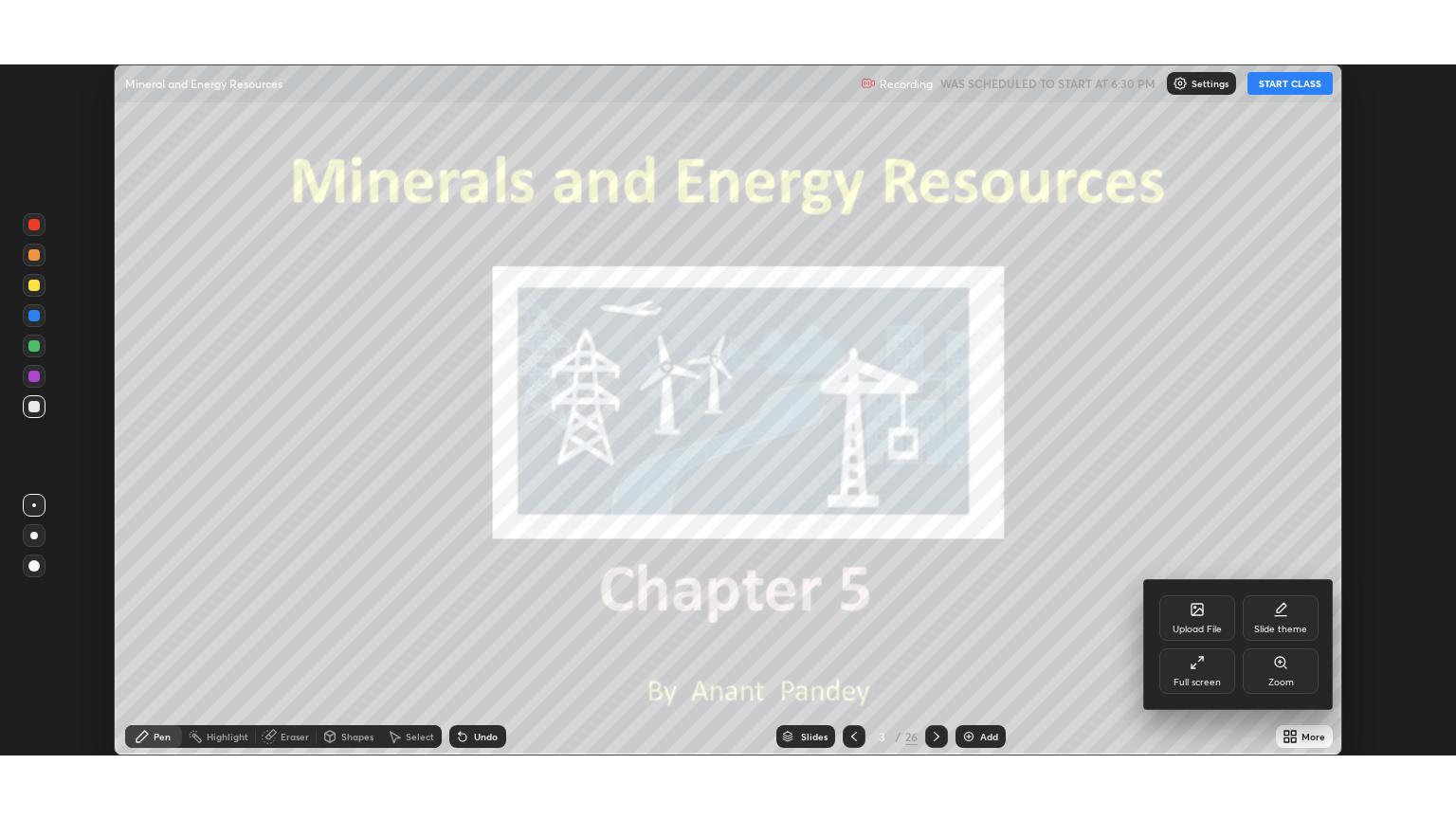scroll, scrollTop: 93973, scrollLeft: 93336, axis: both 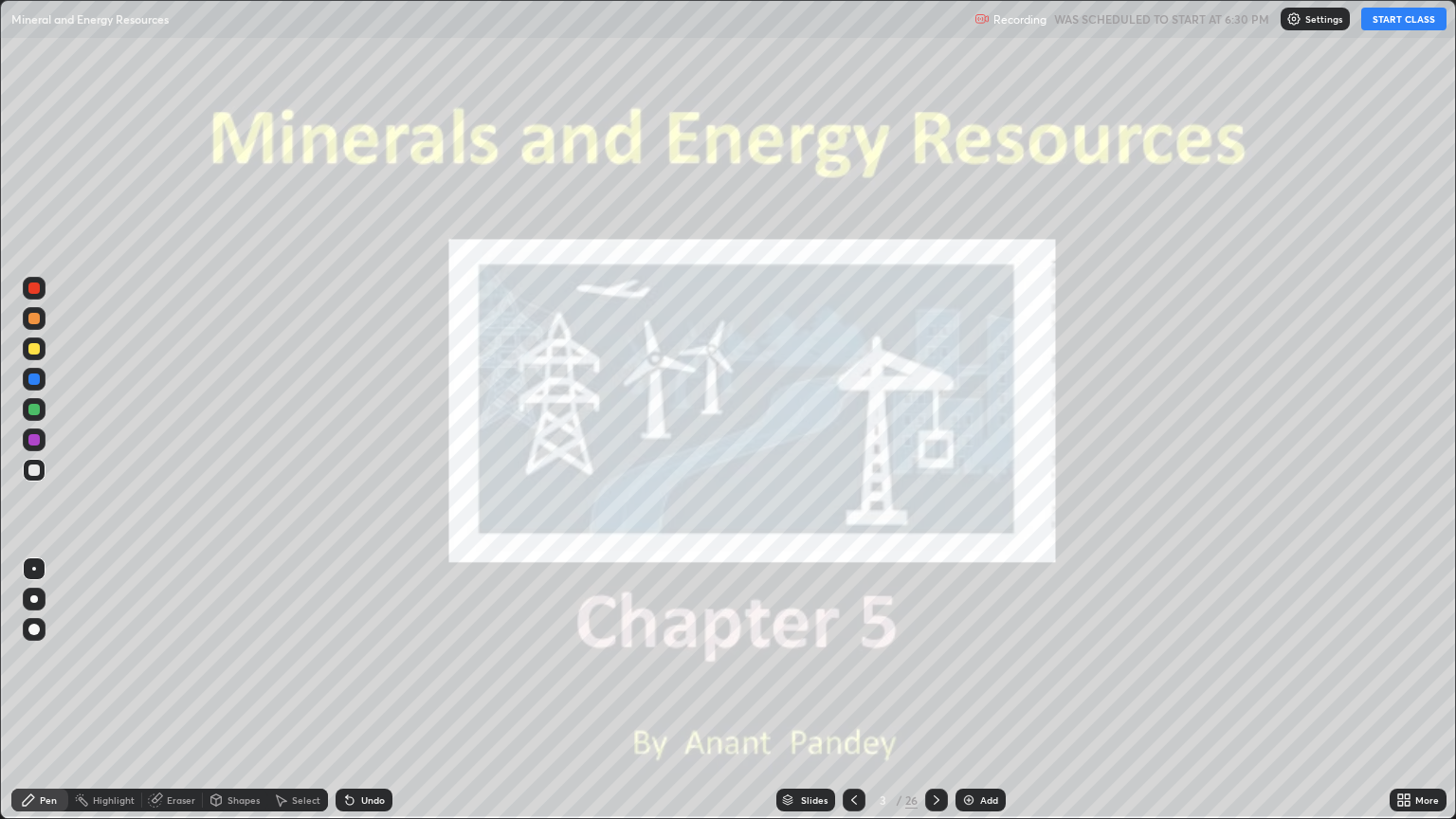 click on "START CLASS" at bounding box center [1404, 19] 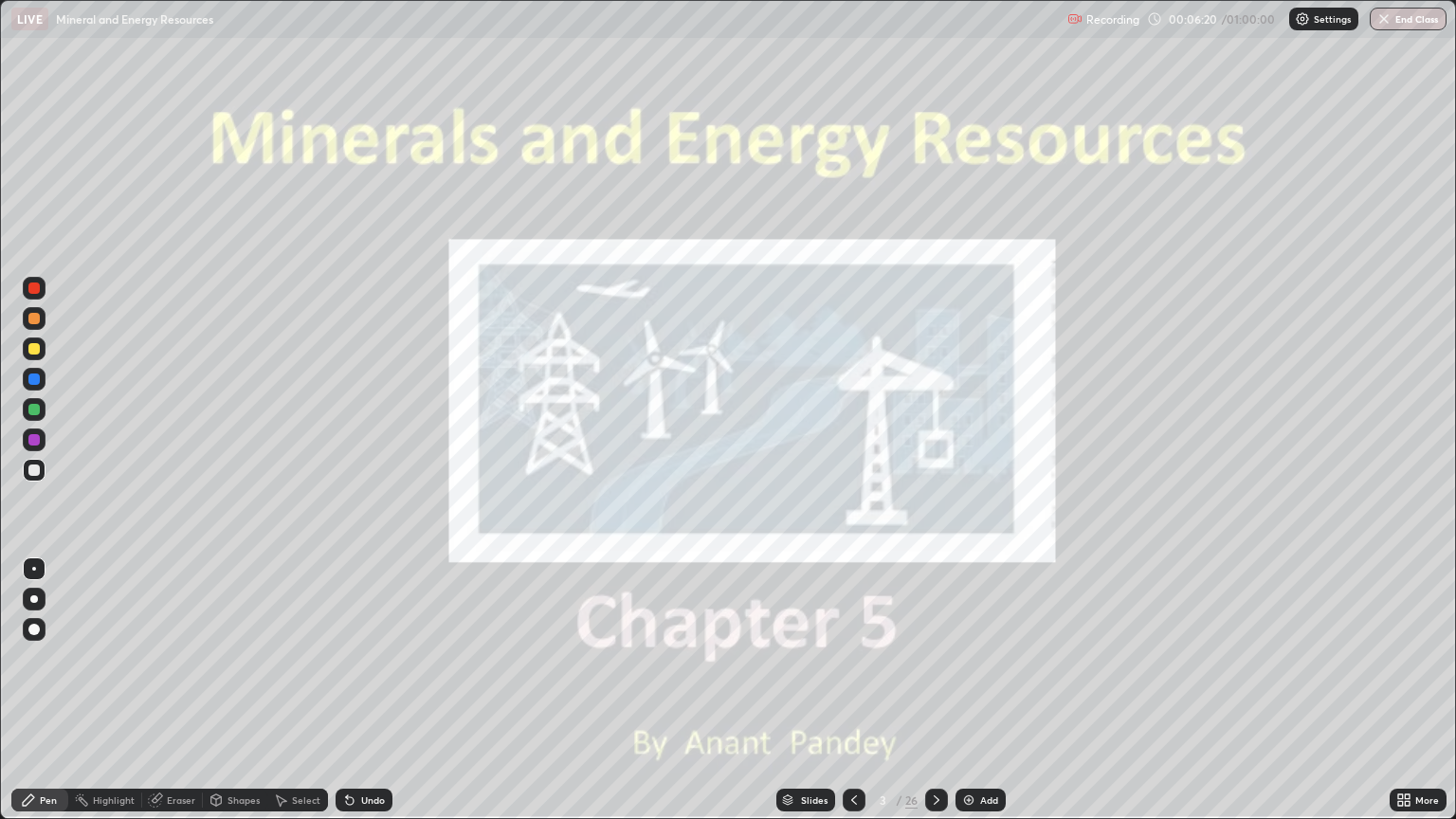 click 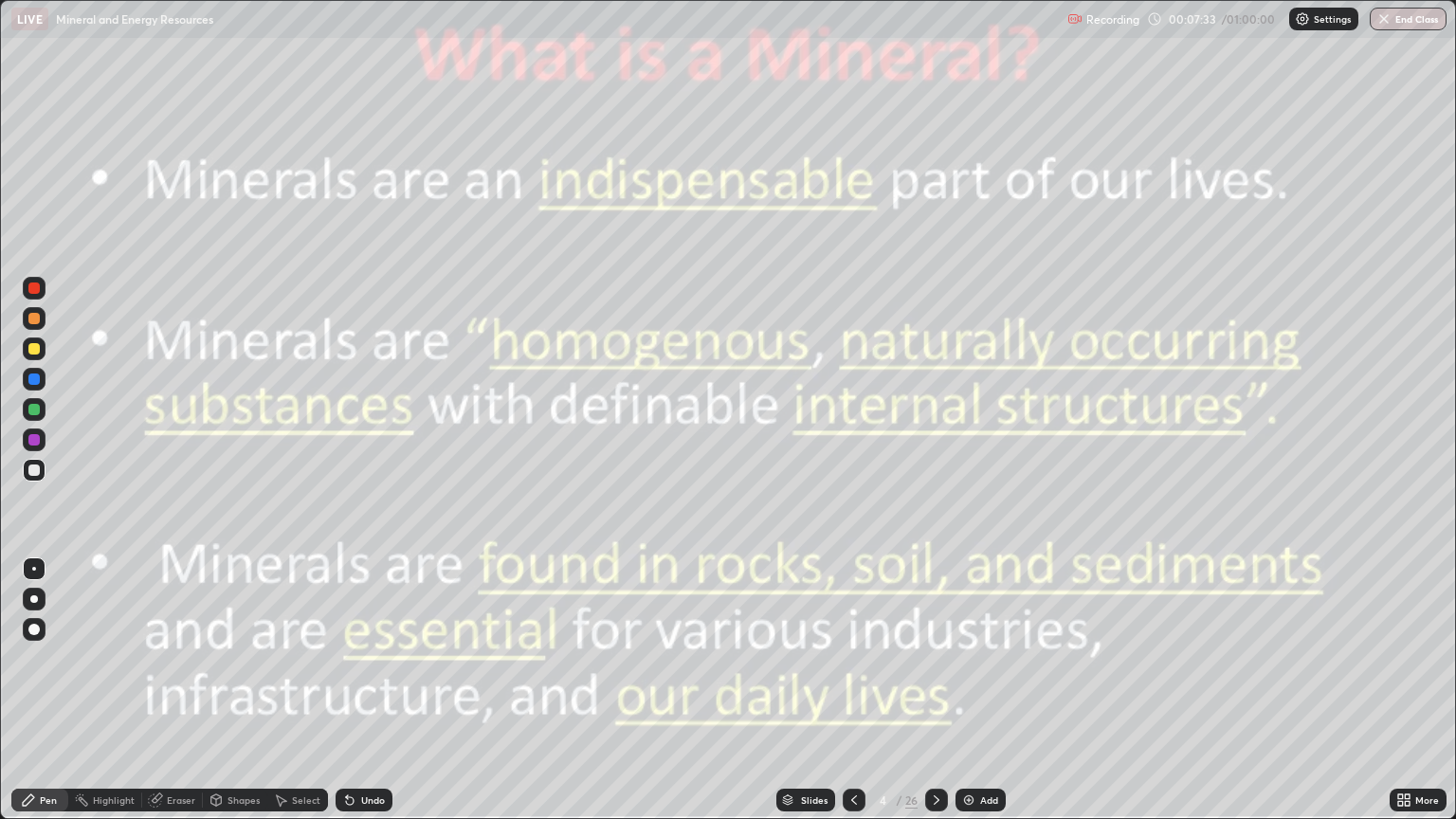 click at bounding box center [34, 288] 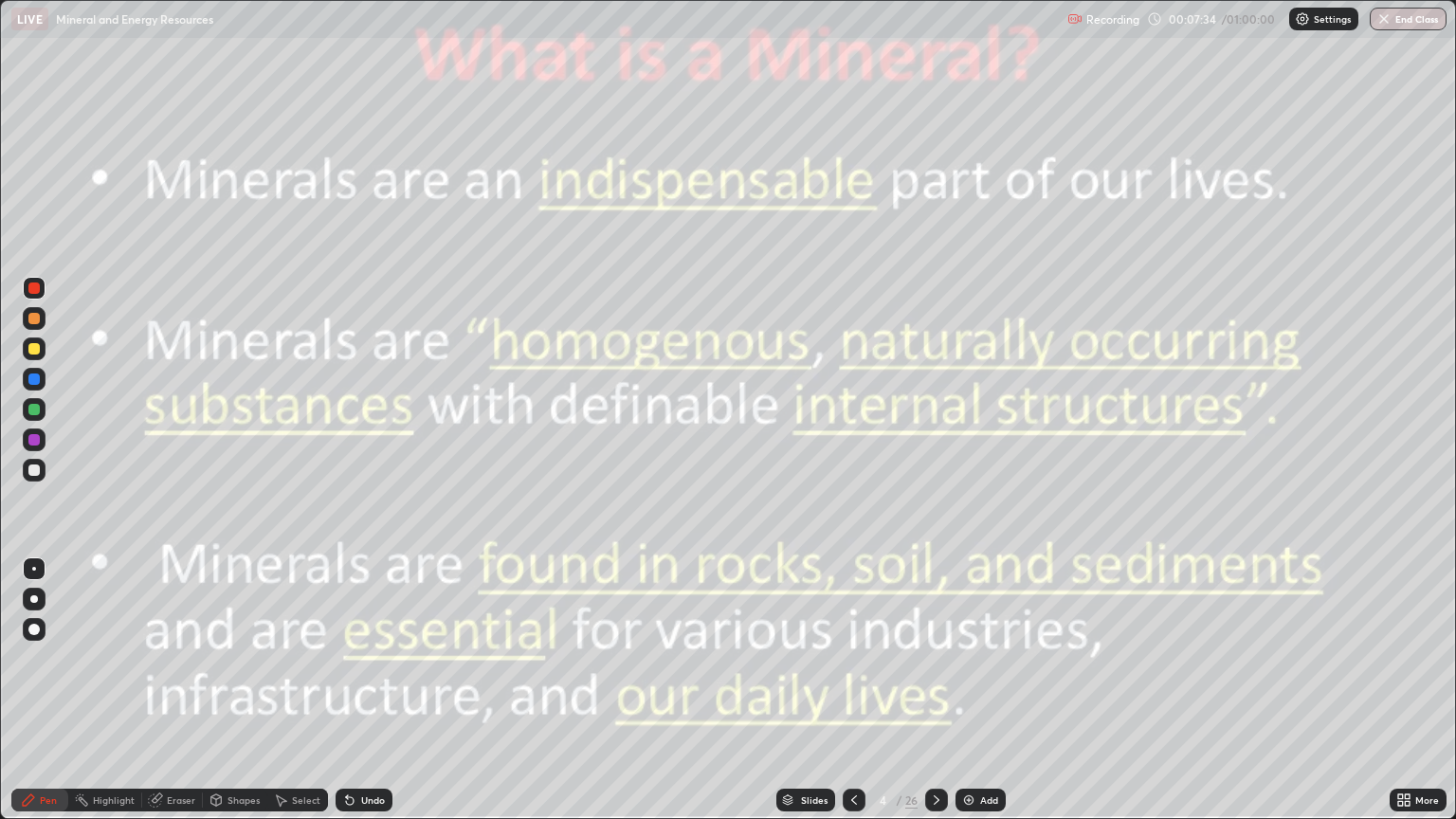 click at bounding box center (34, 629) 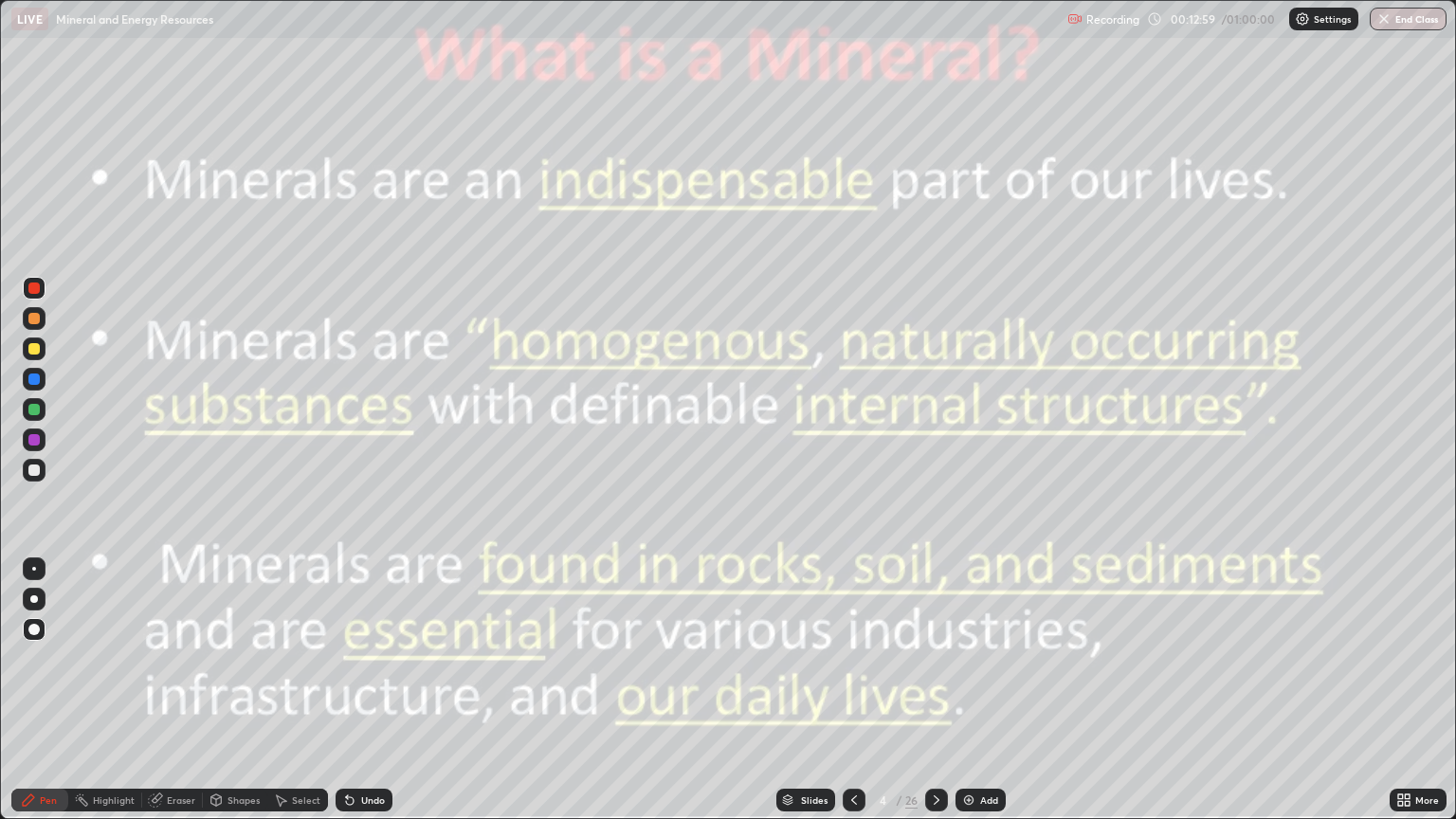 click 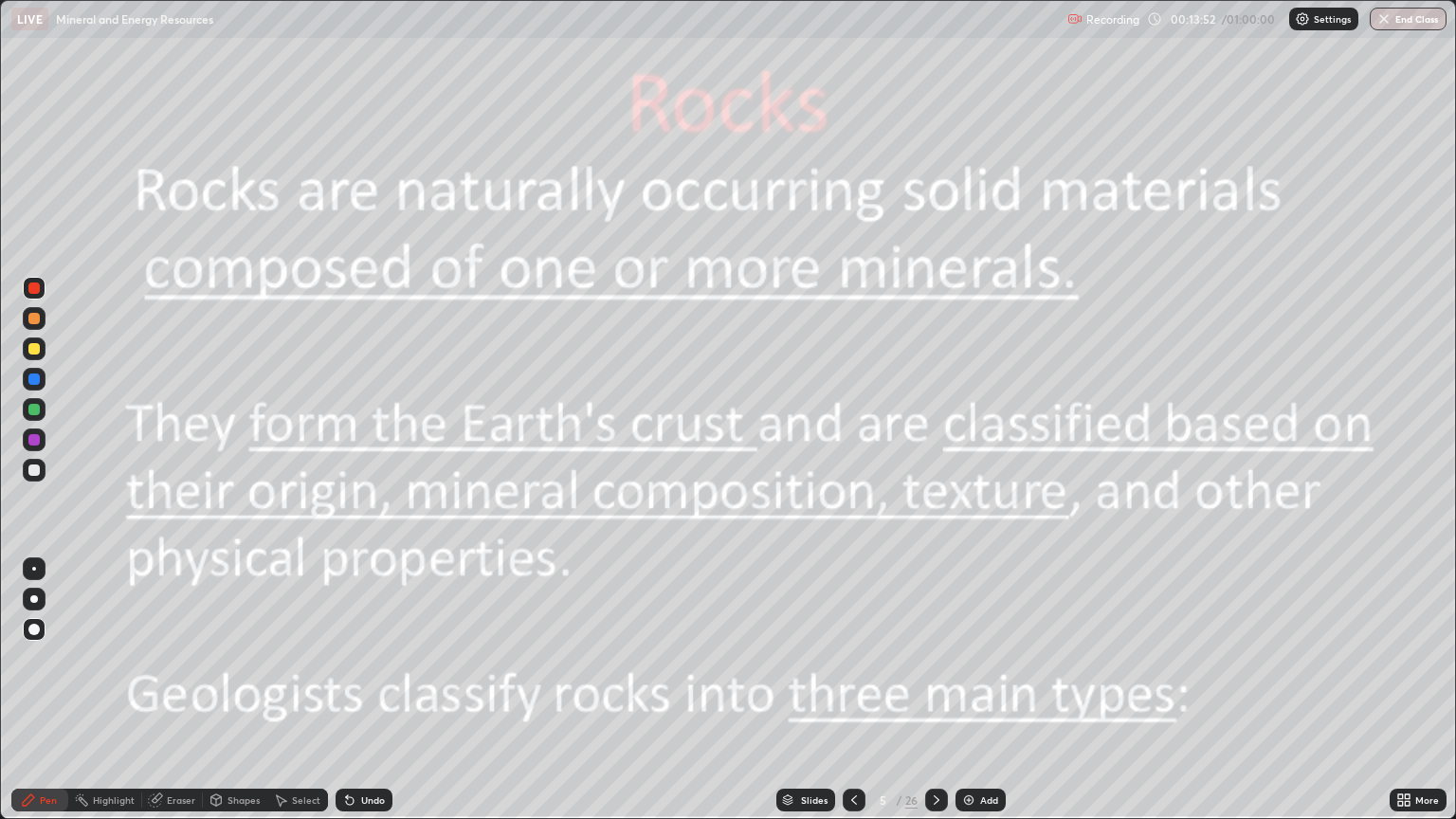 click at bounding box center (969, 800) 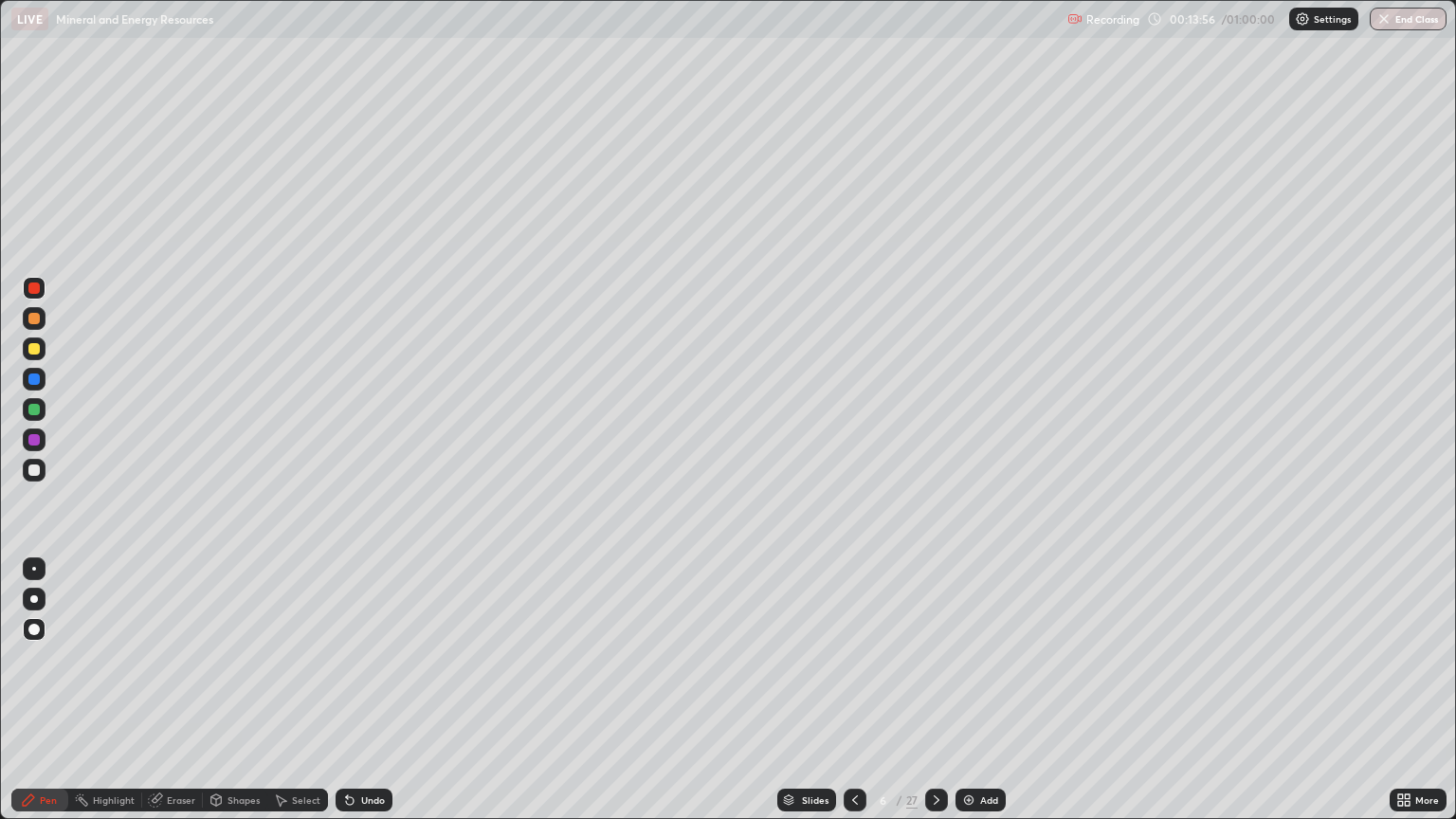 click at bounding box center (34, 349) 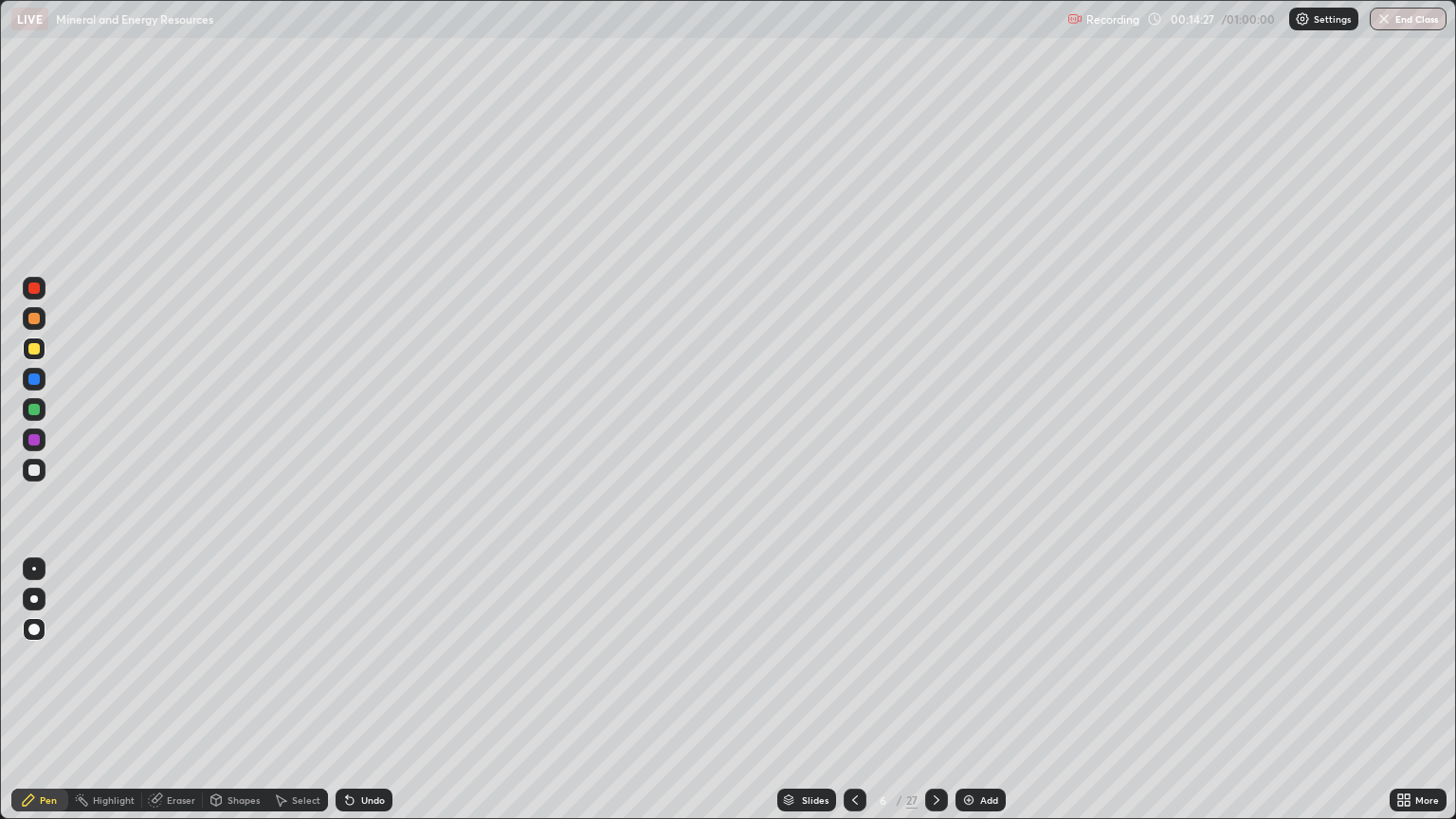 click at bounding box center (34, 410) 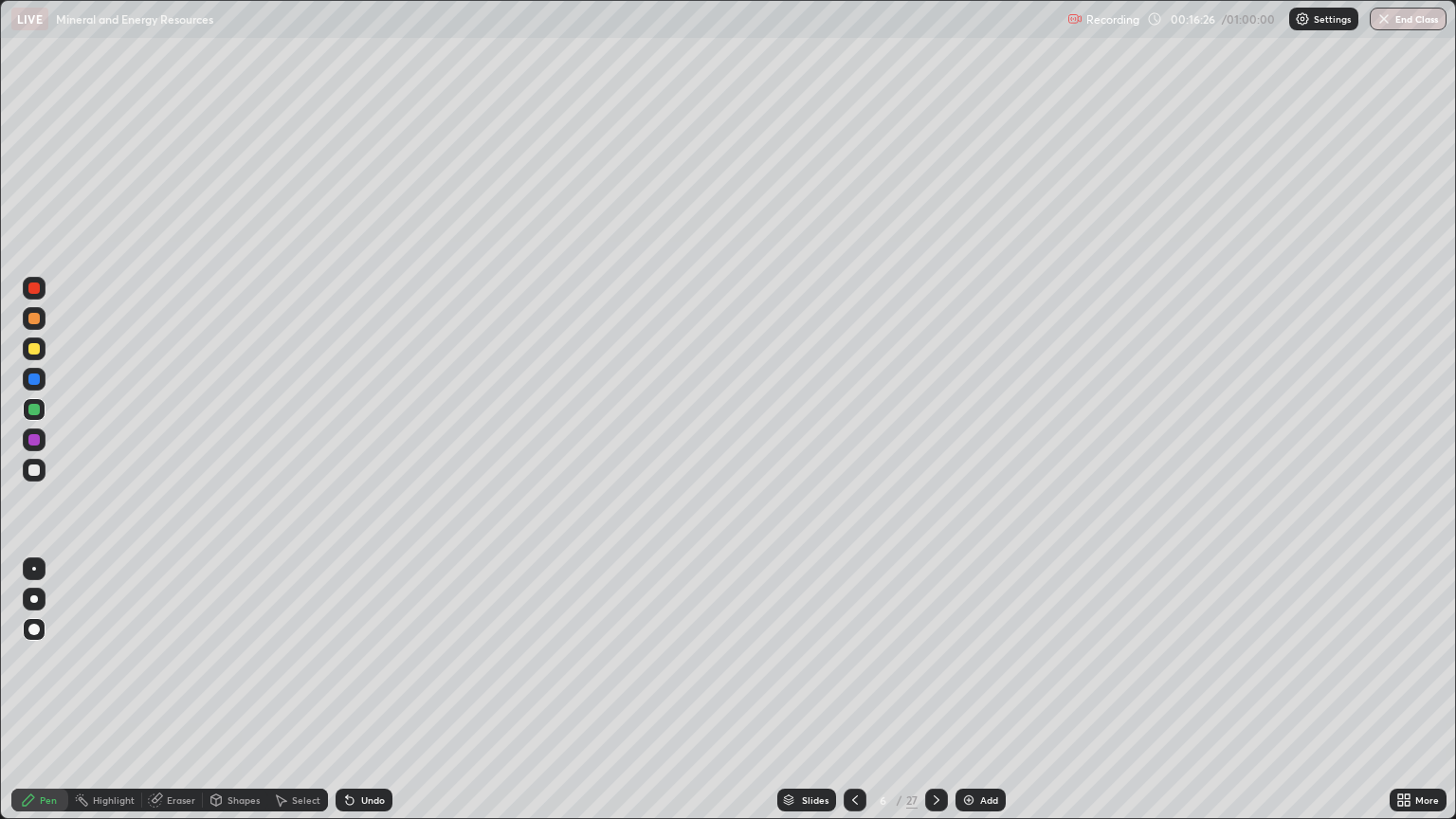 click 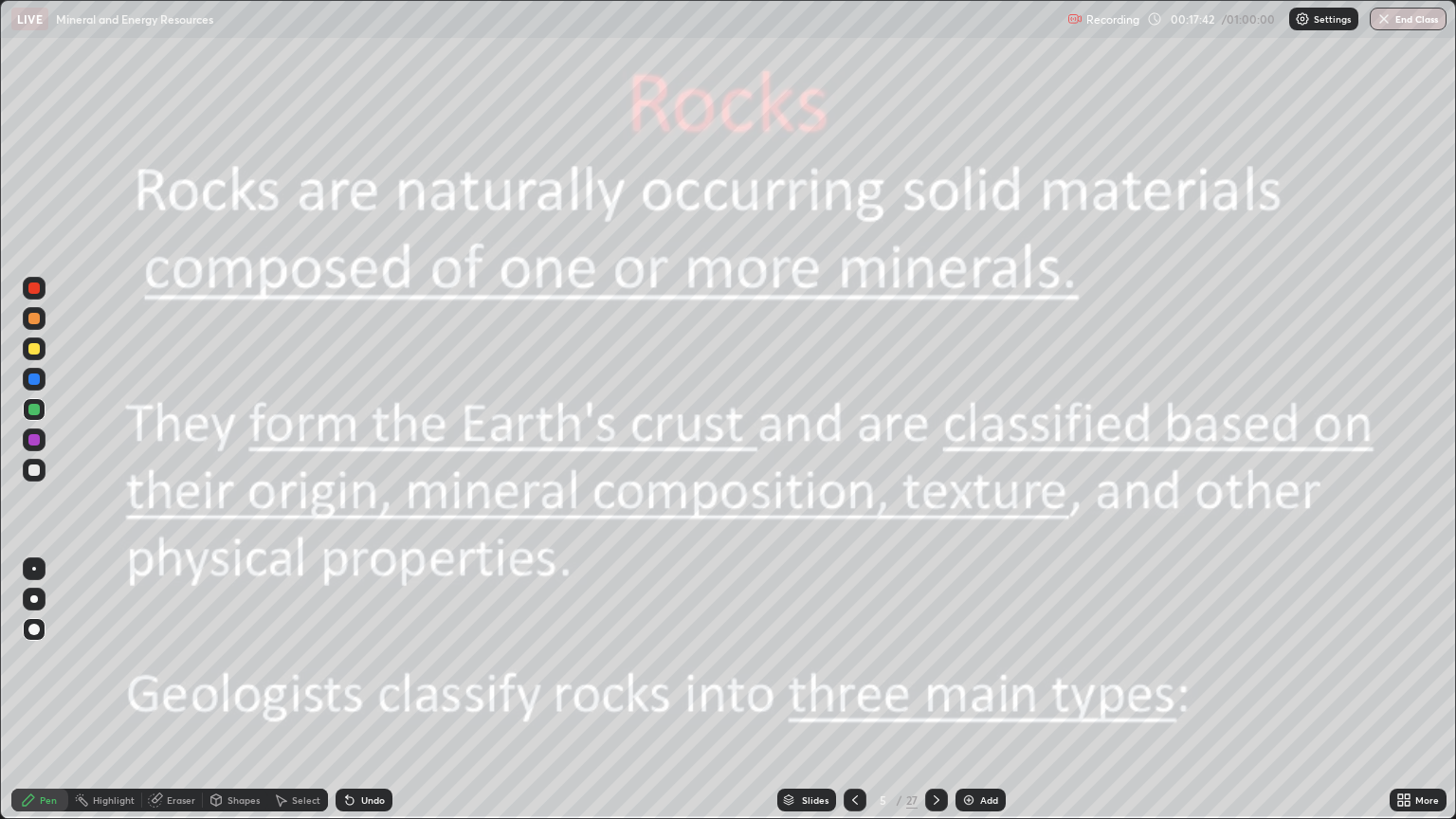click at bounding box center (937, 800) 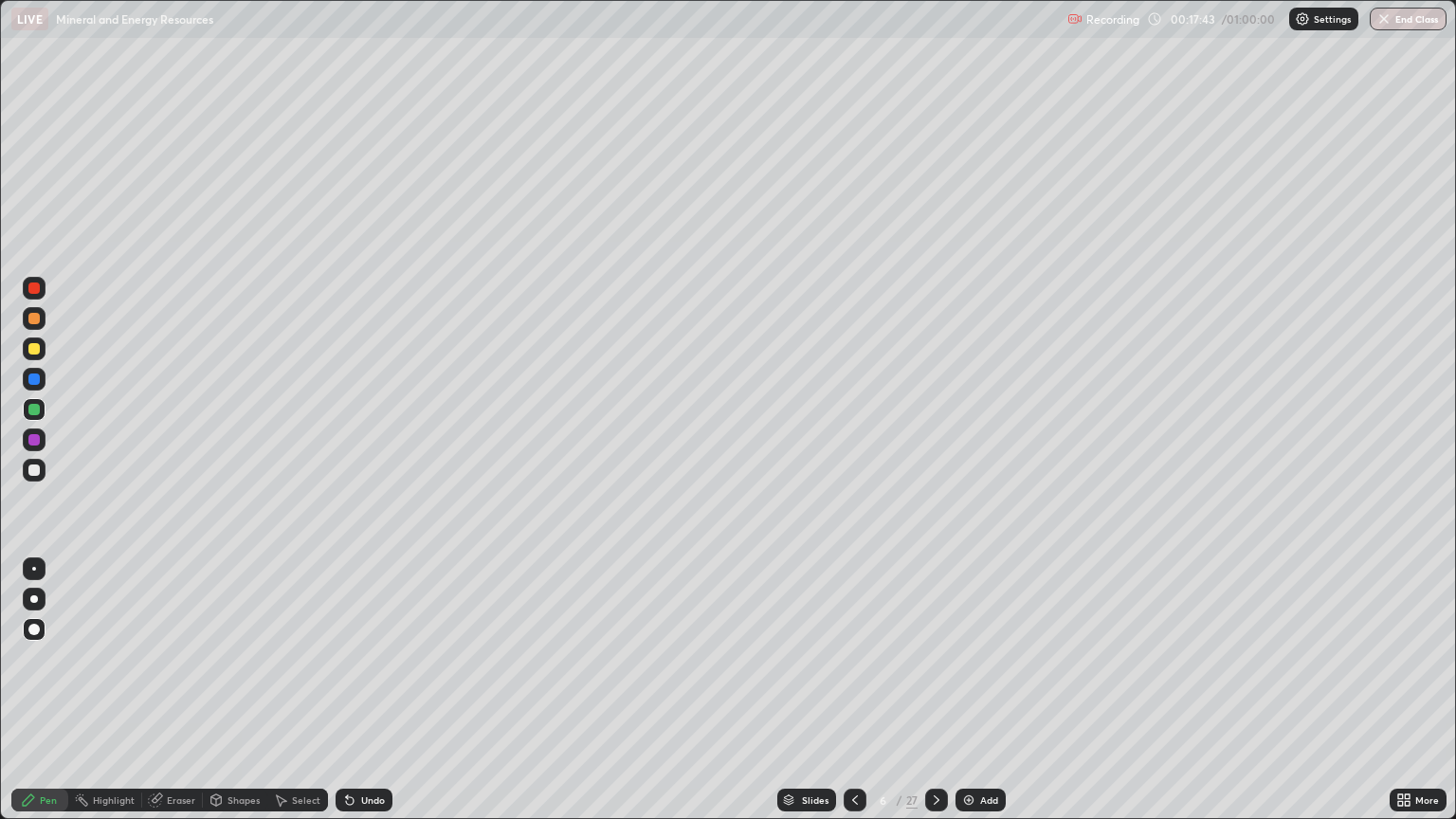 click 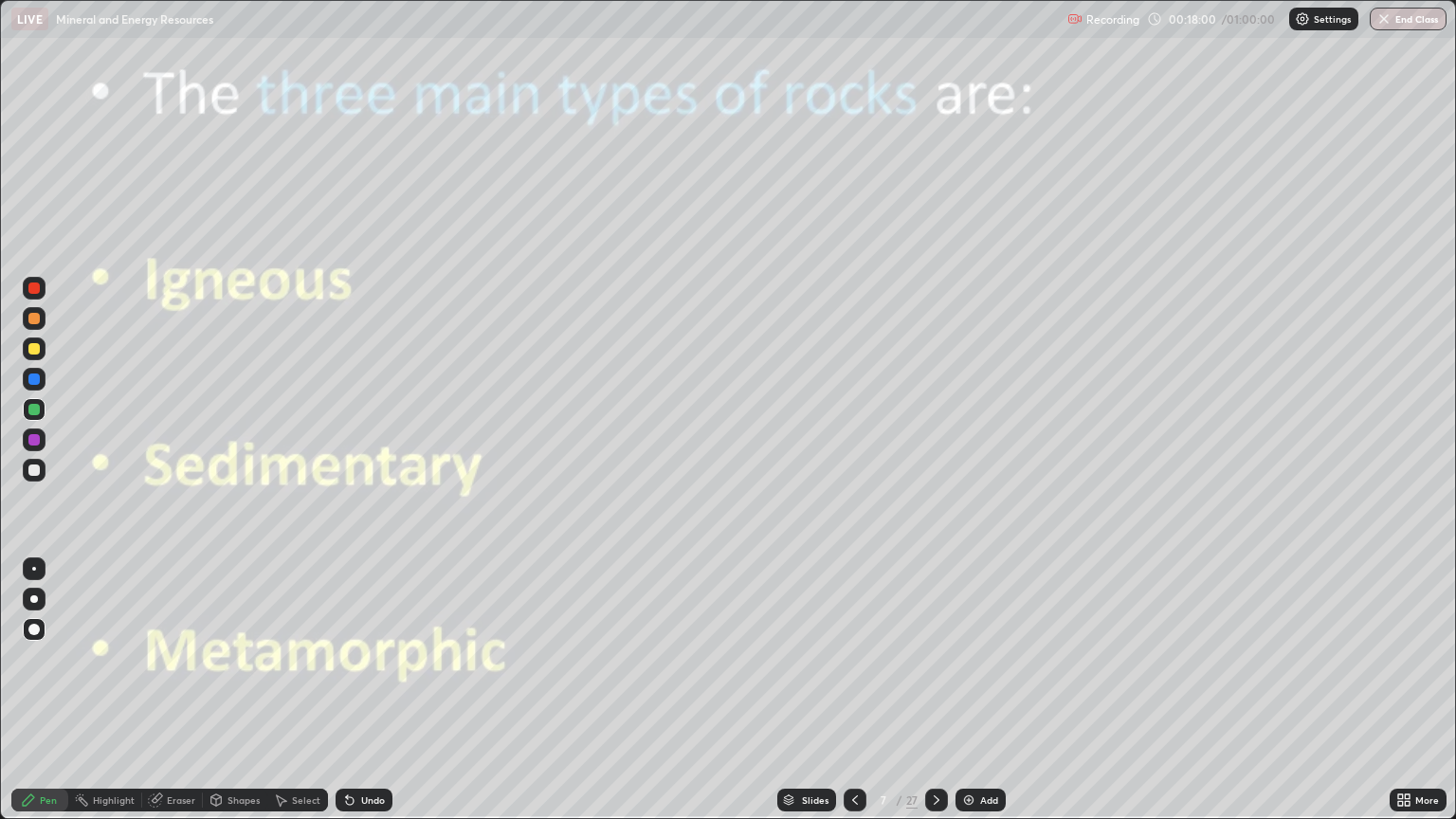 click at bounding box center [34, 440] 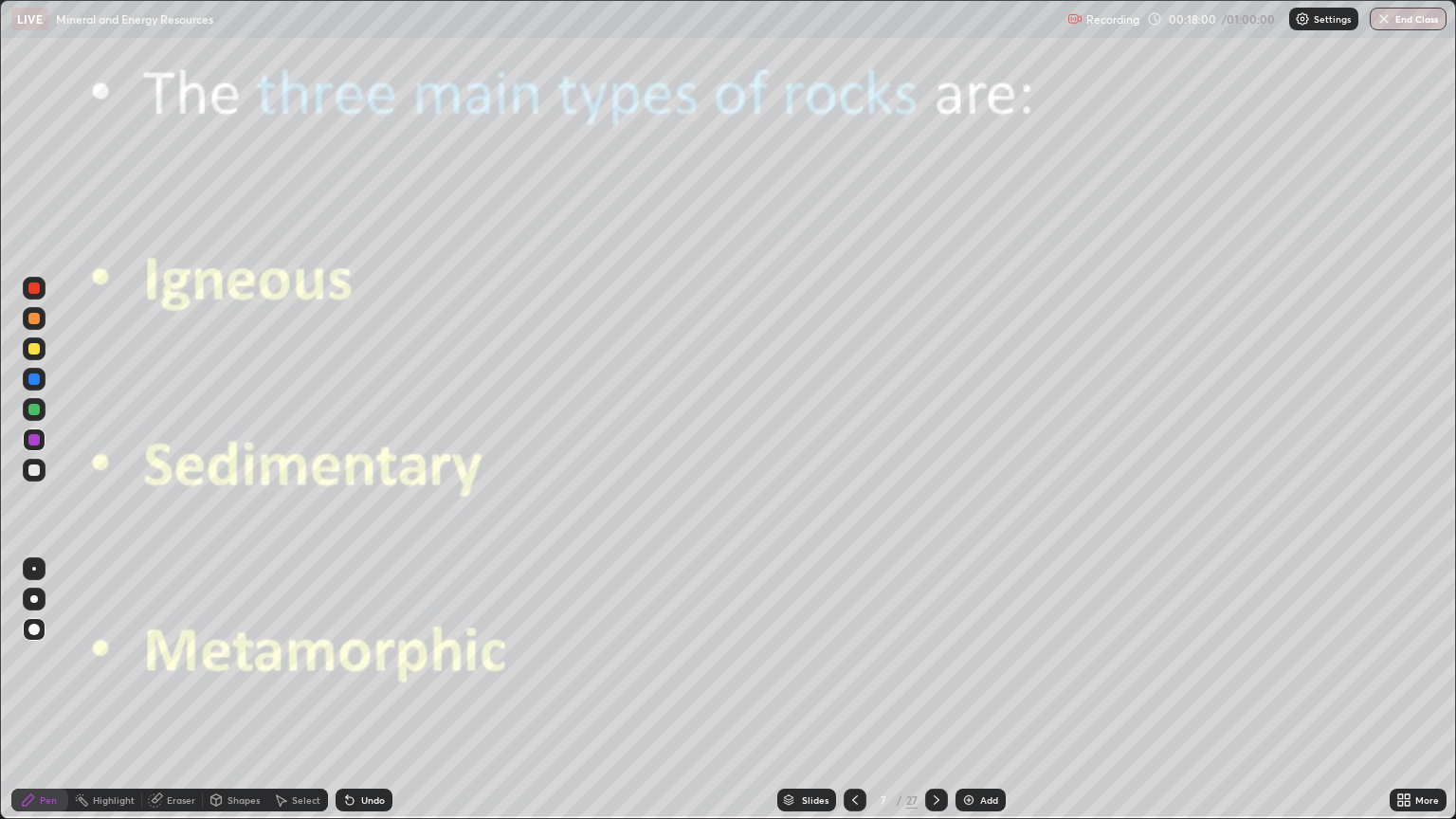 click at bounding box center (34, 288) 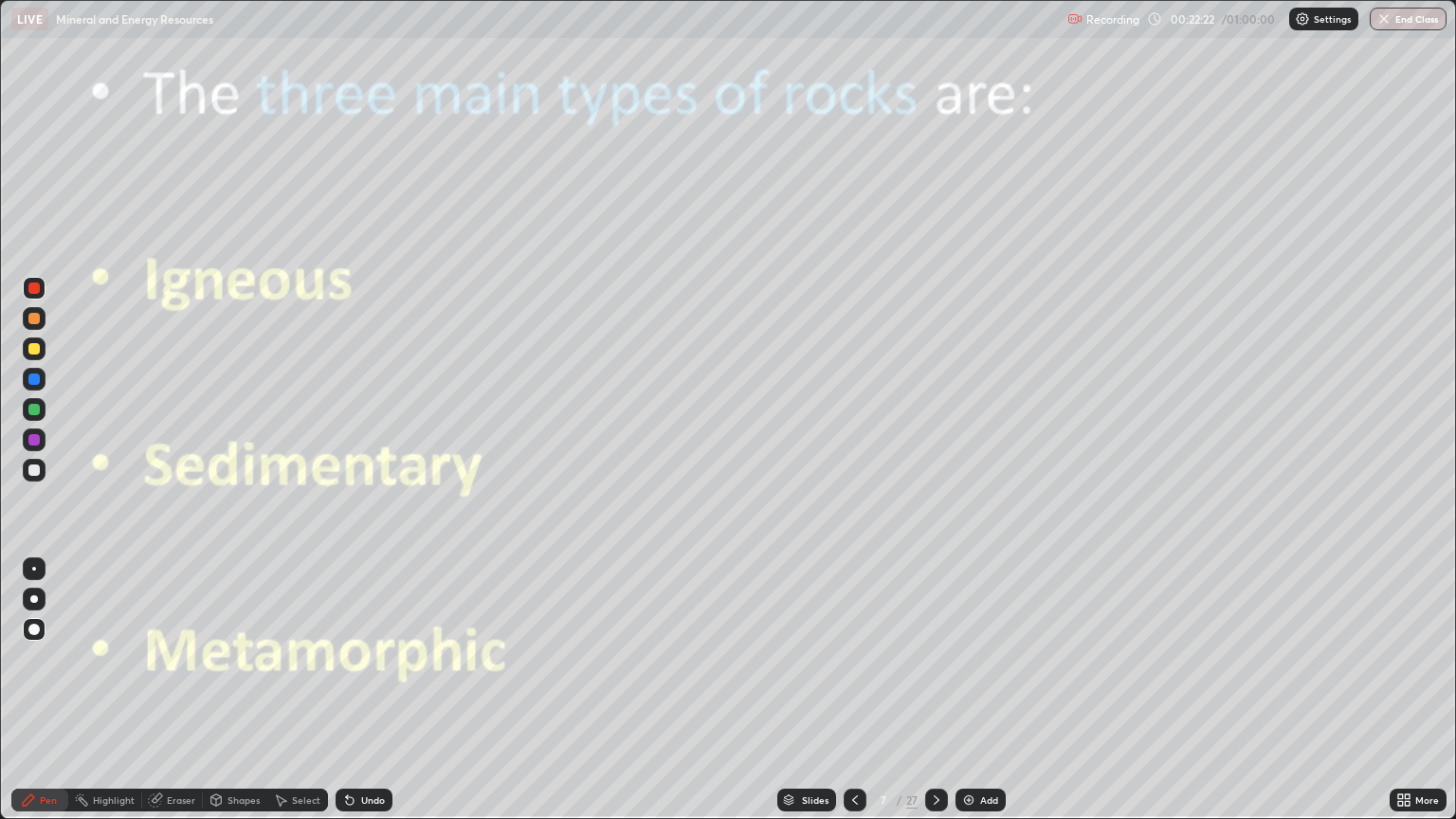 click at bounding box center [937, 800] 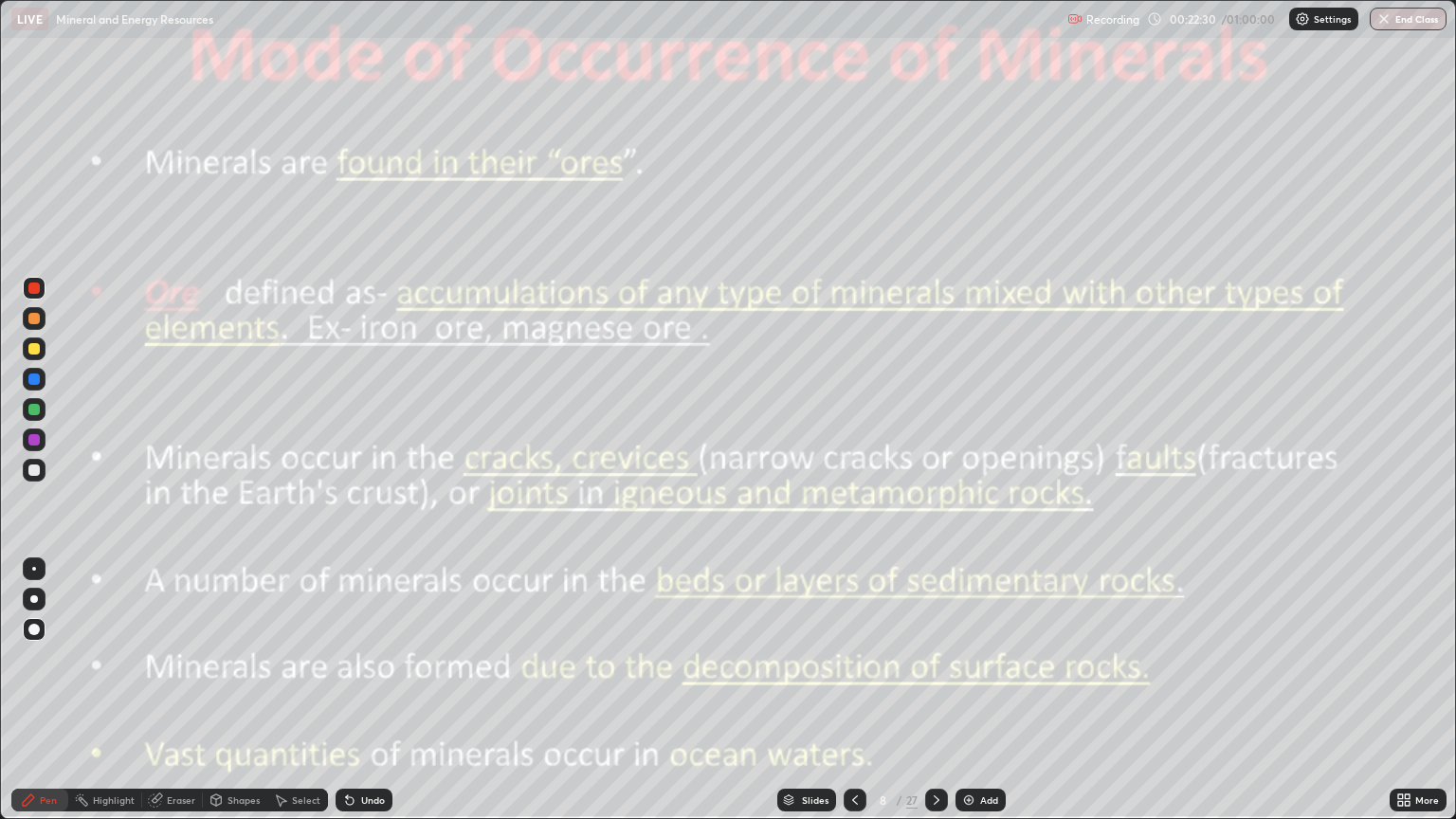 click at bounding box center [34, 410] 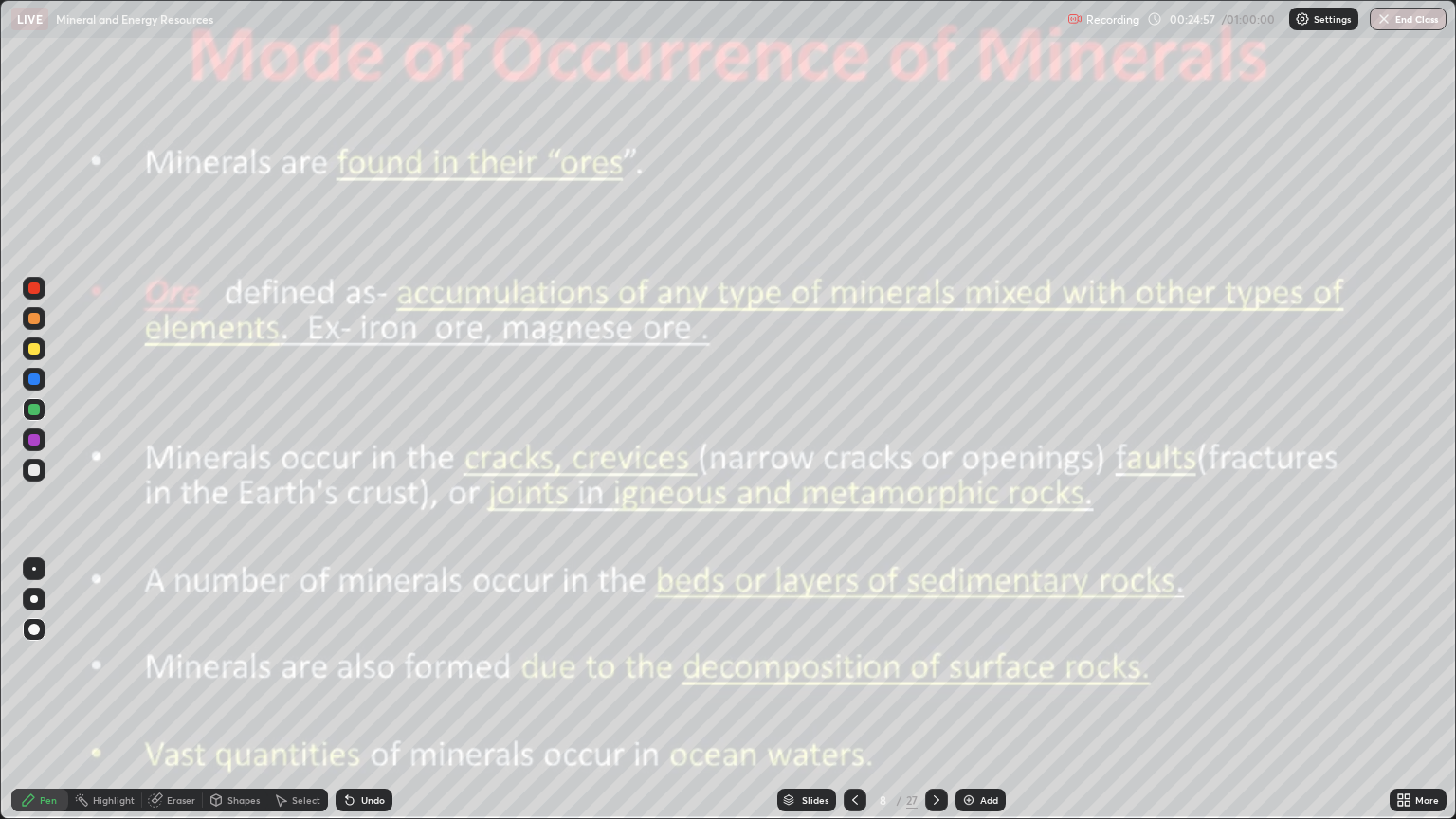 click at bounding box center (855, 800) 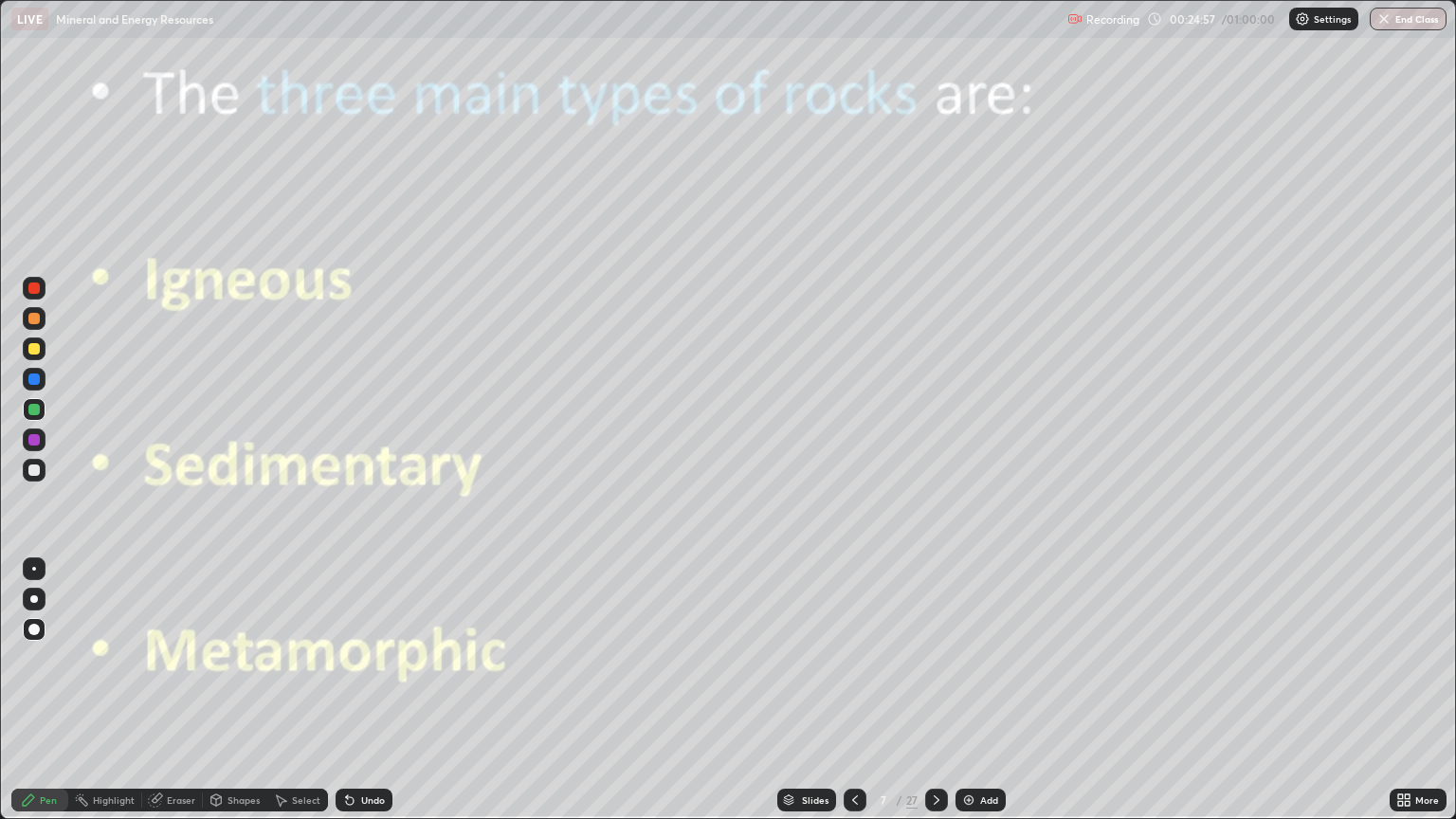 click 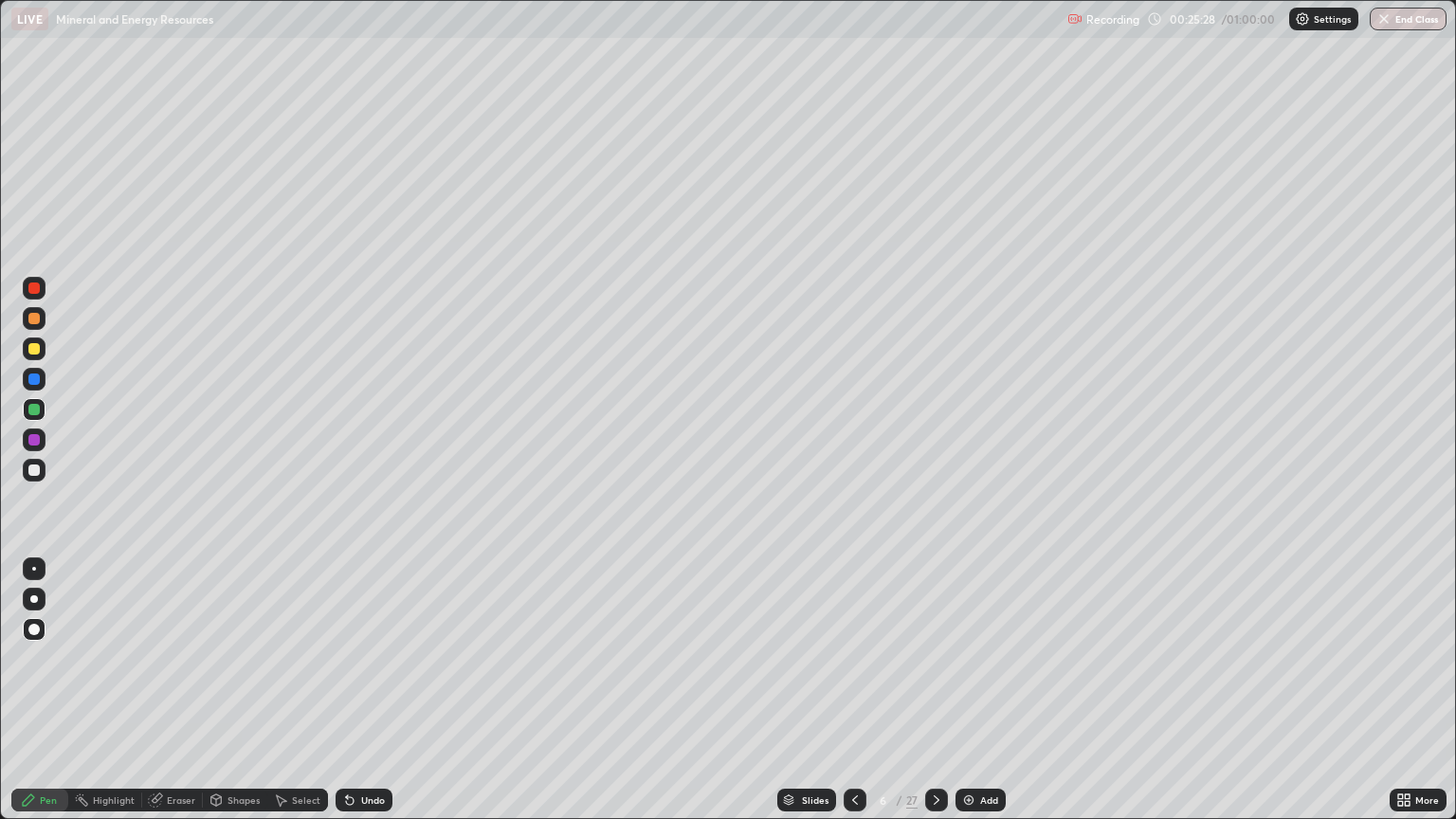 click 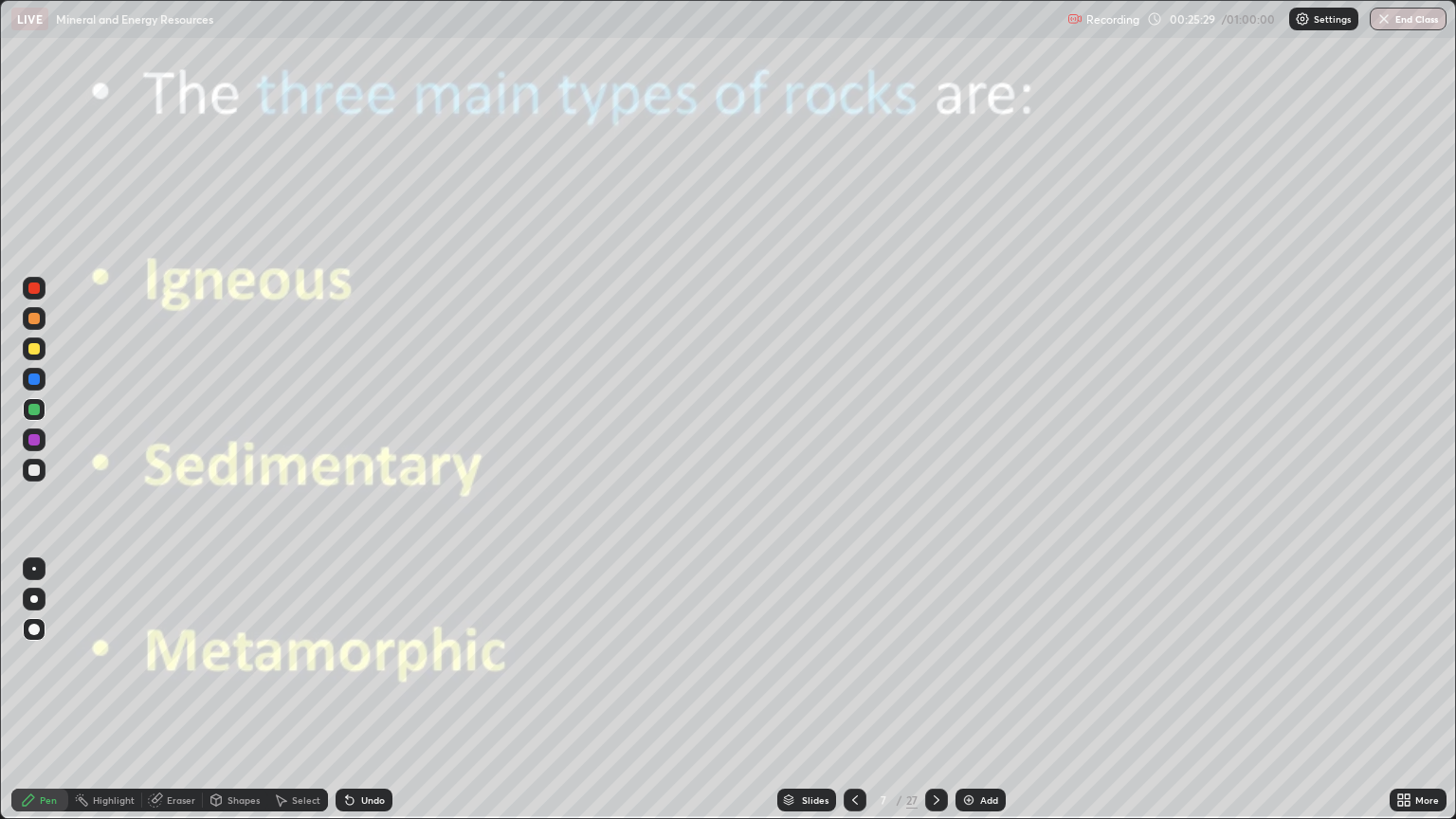 click 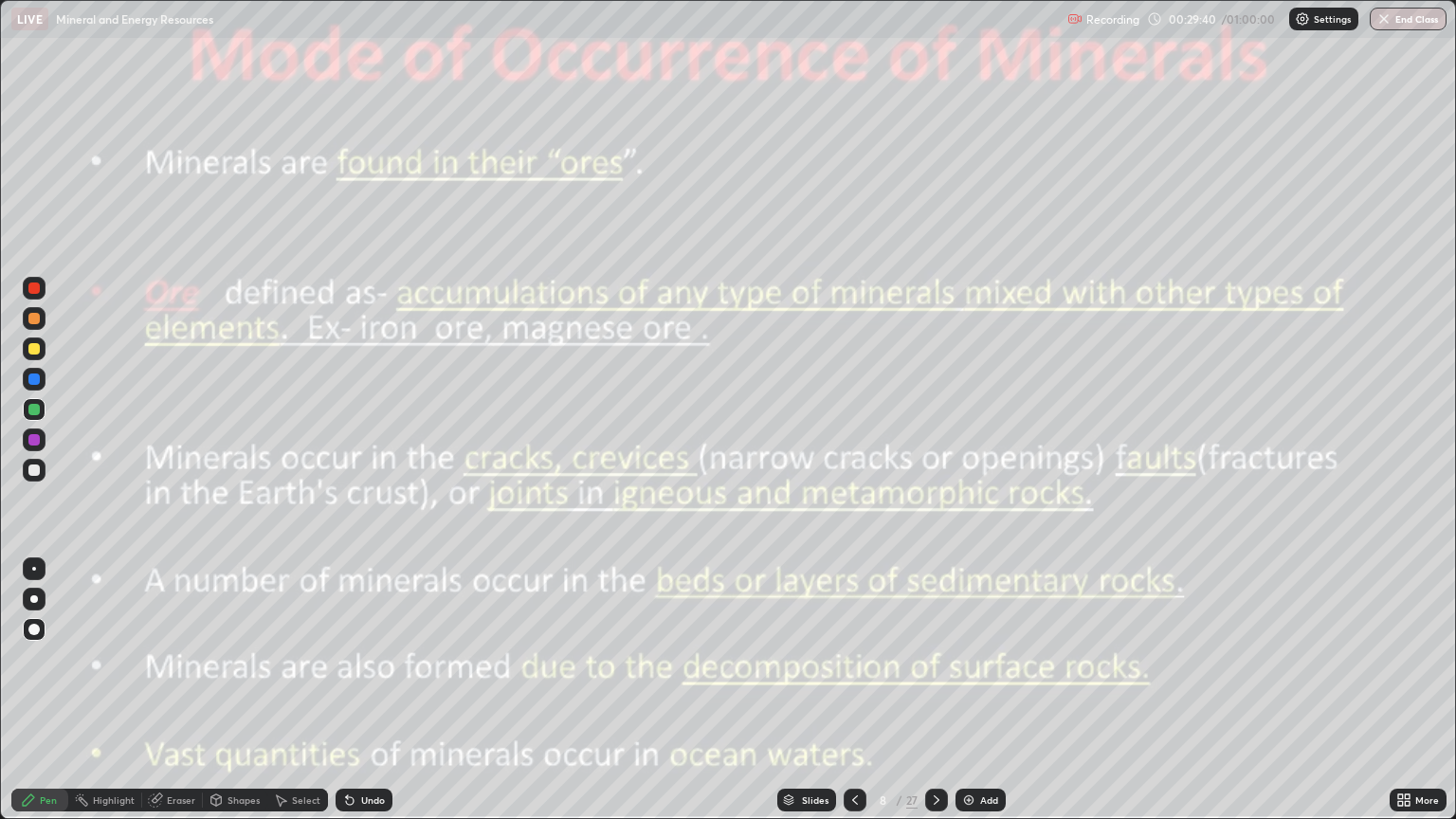 click 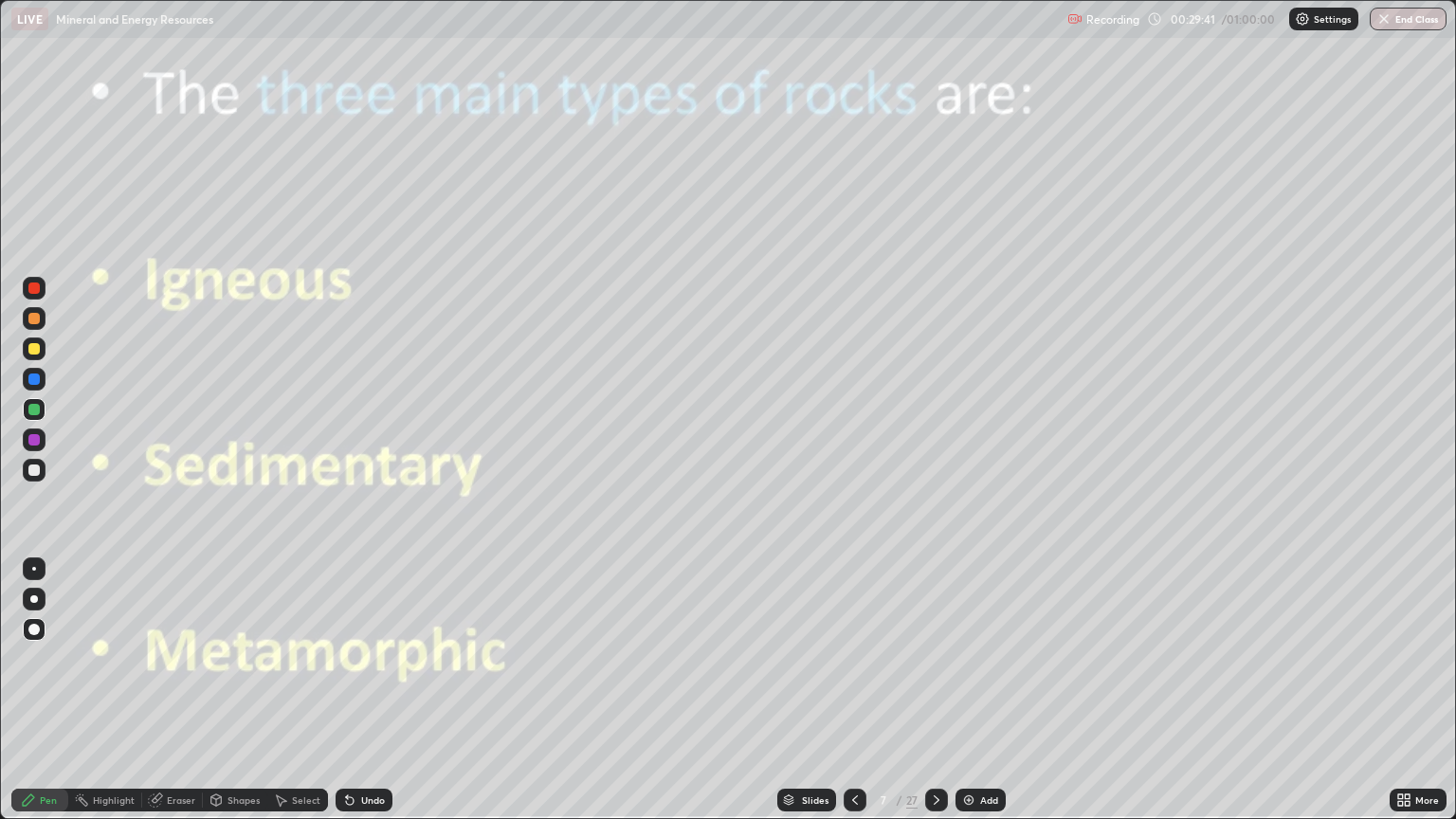 click 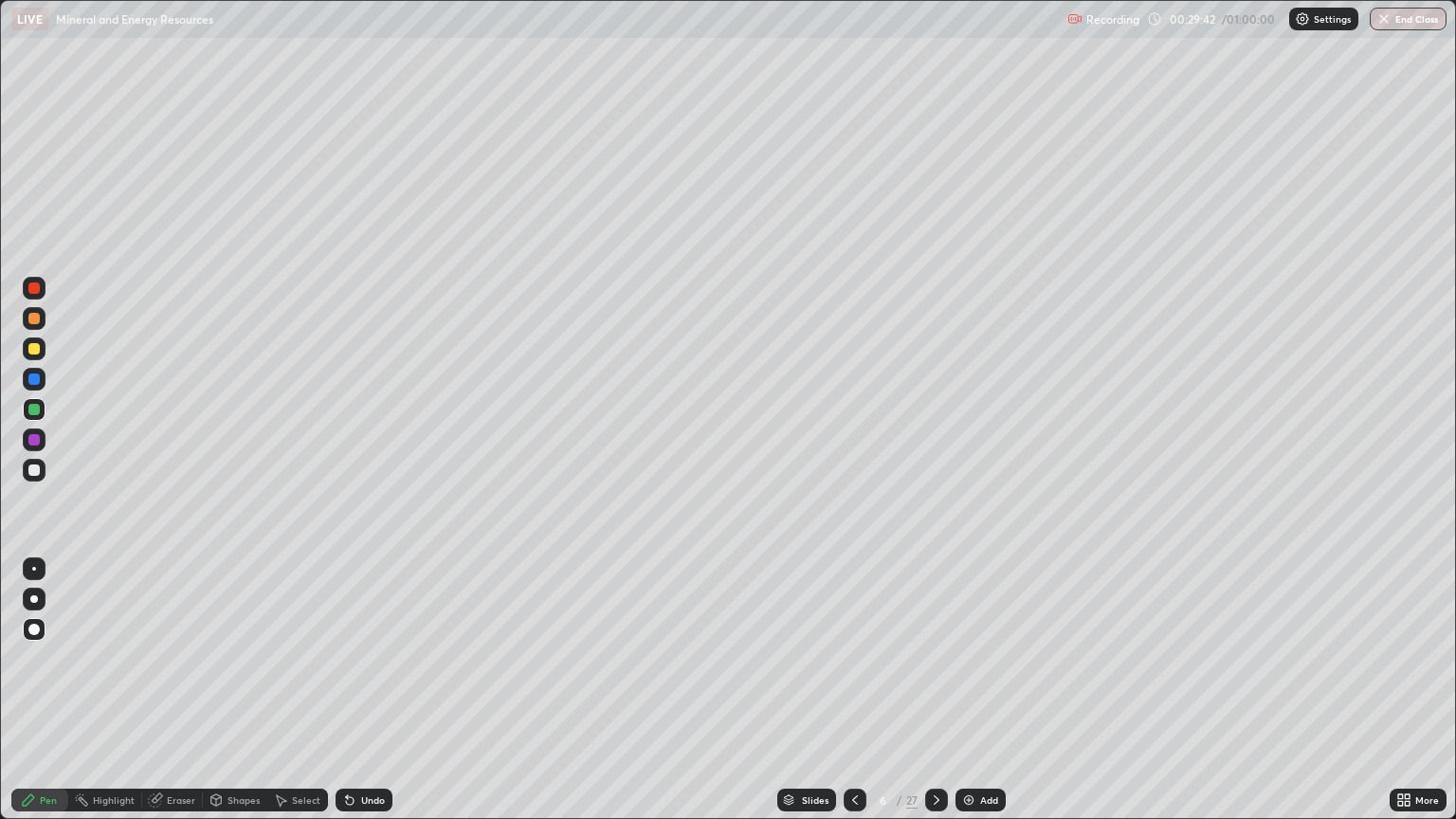 click 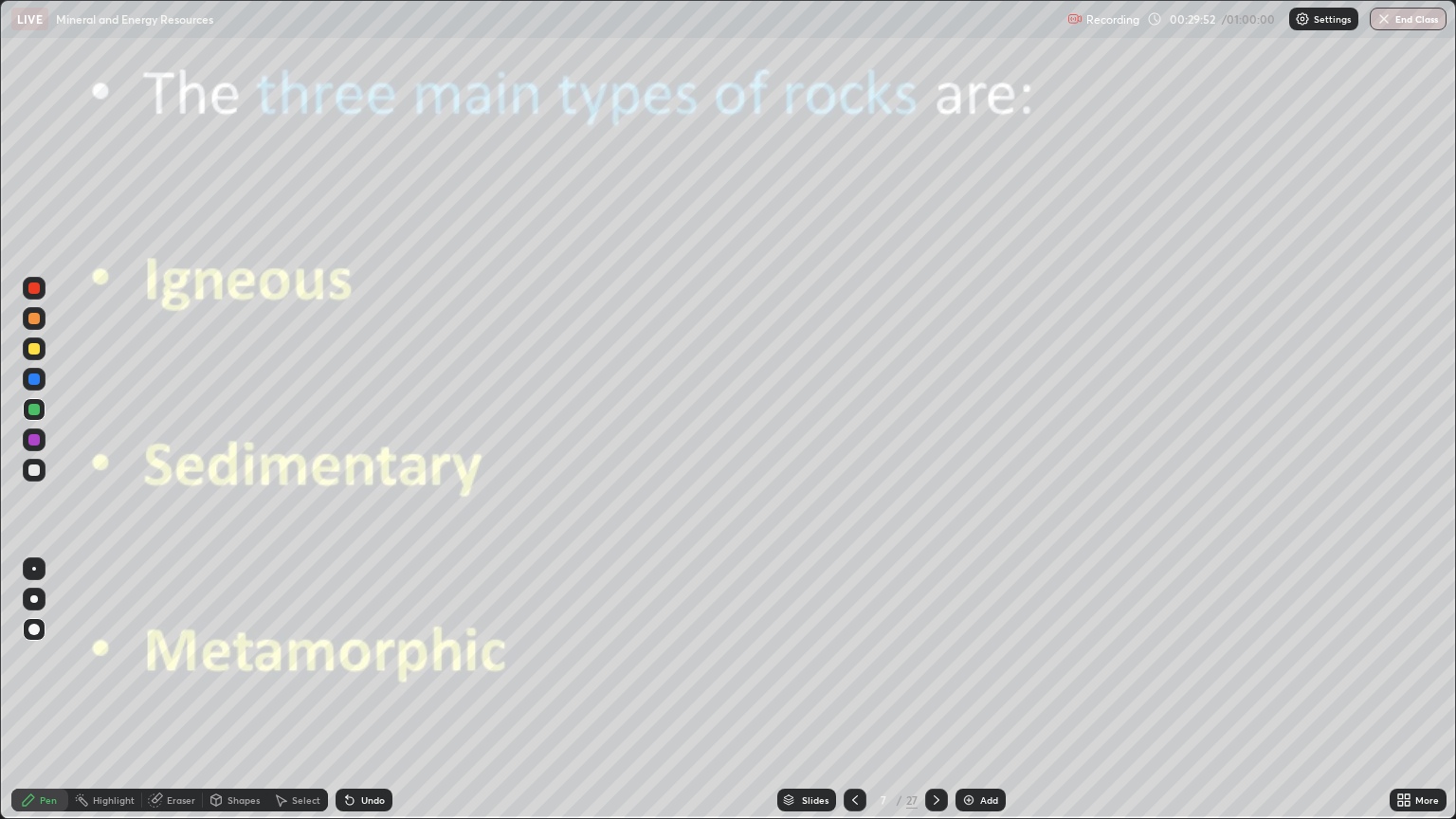 click at bounding box center (34, 410) 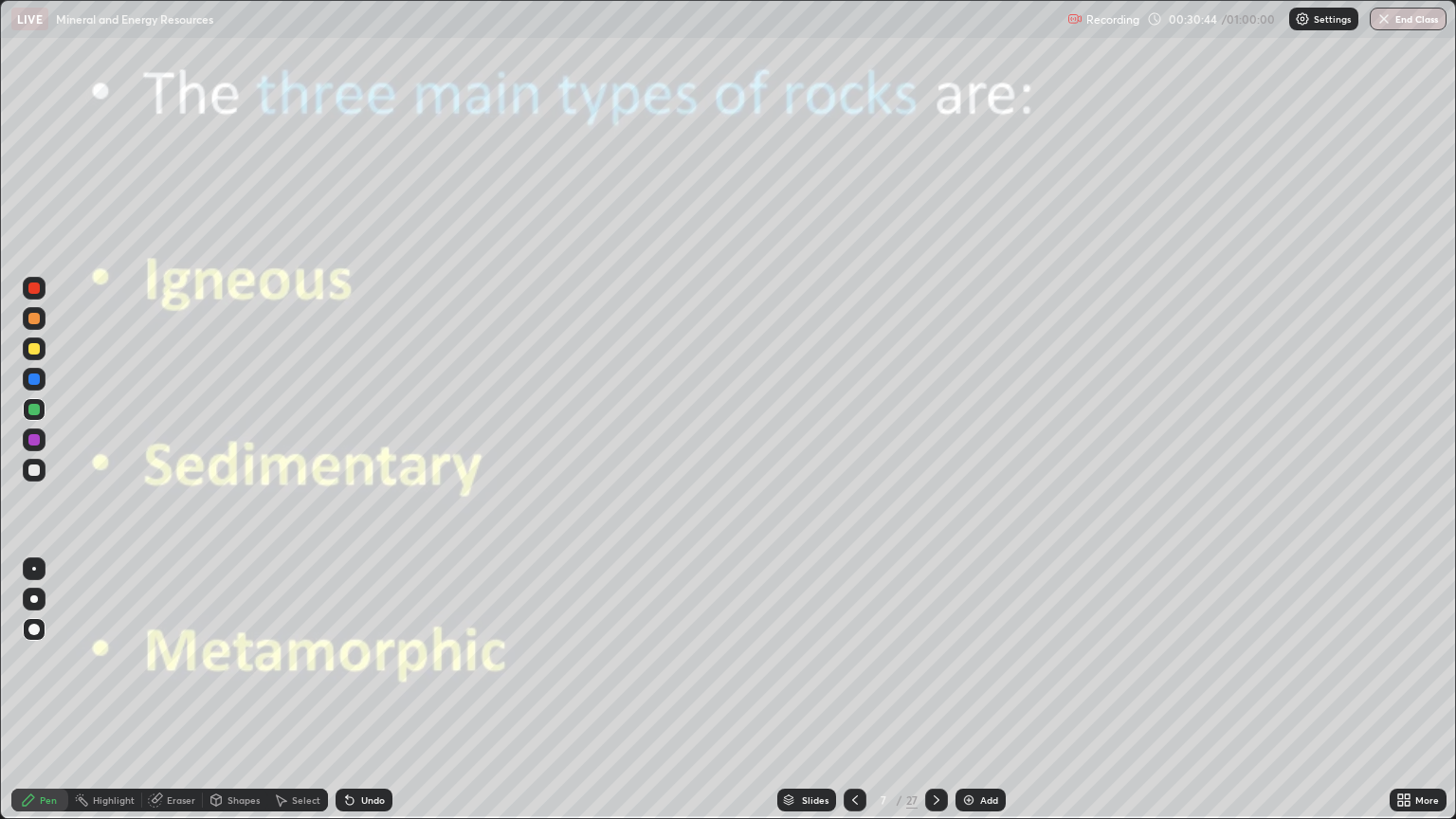 click 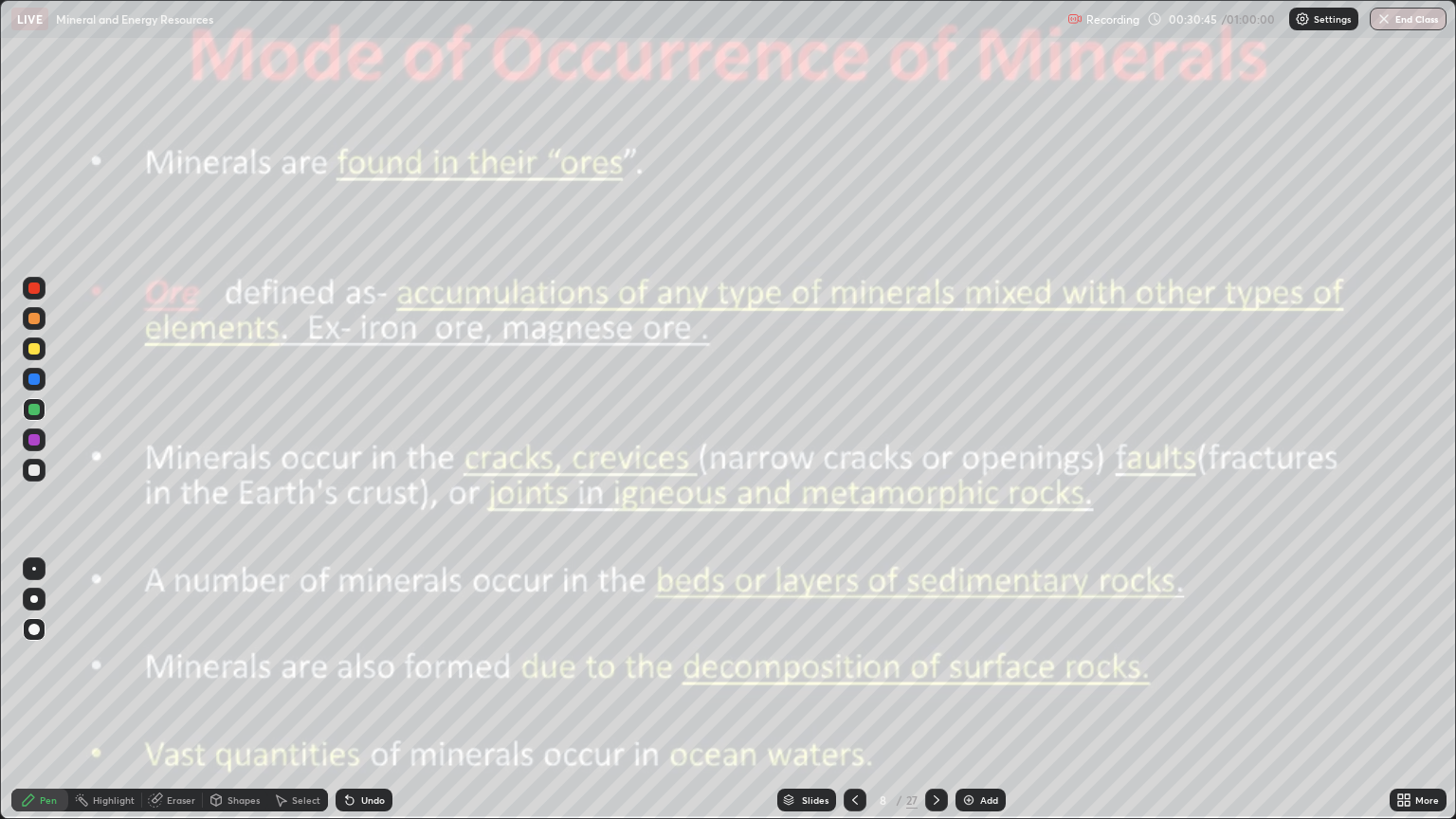 click 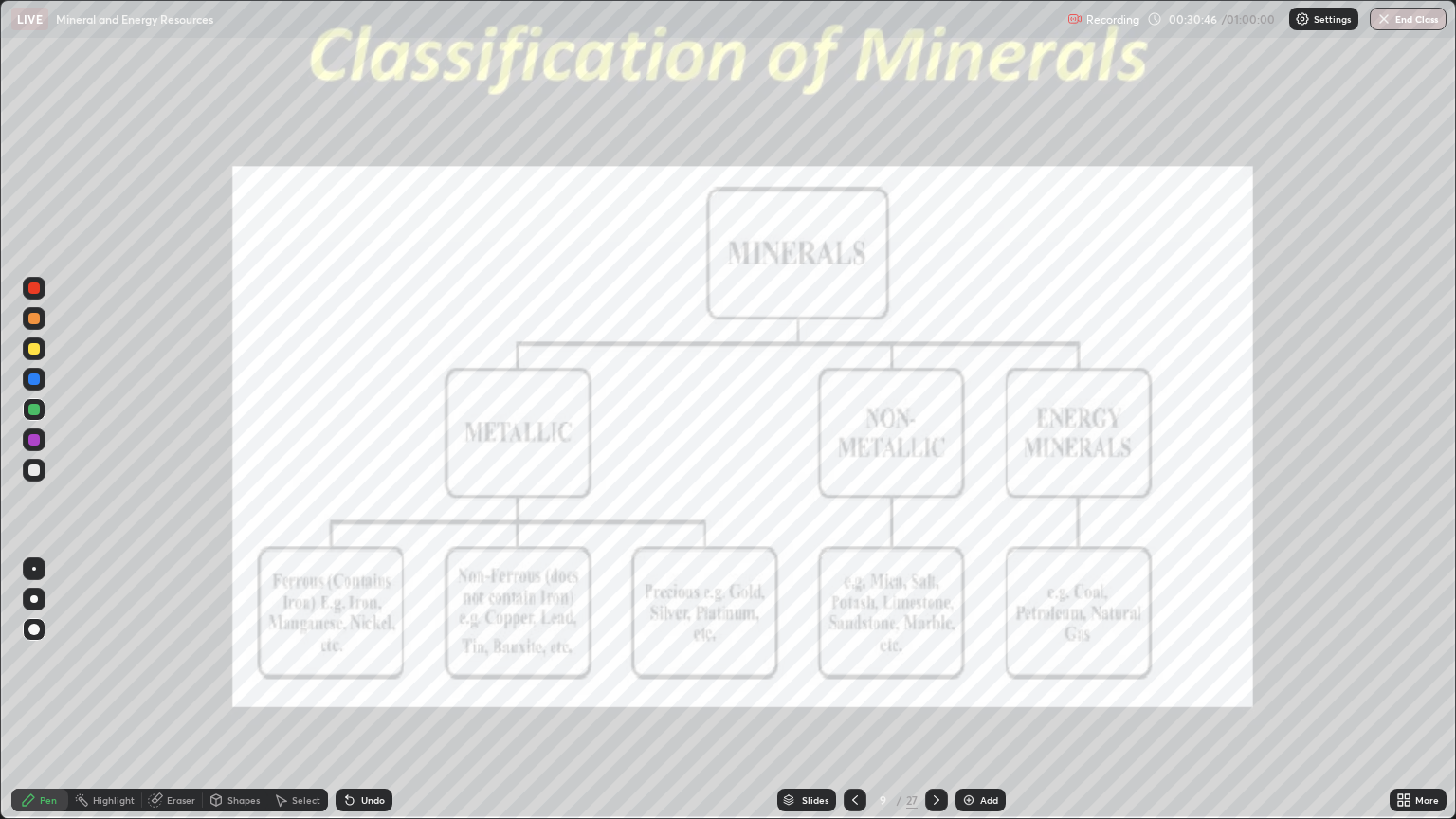 click at bounding box center (855, 800) 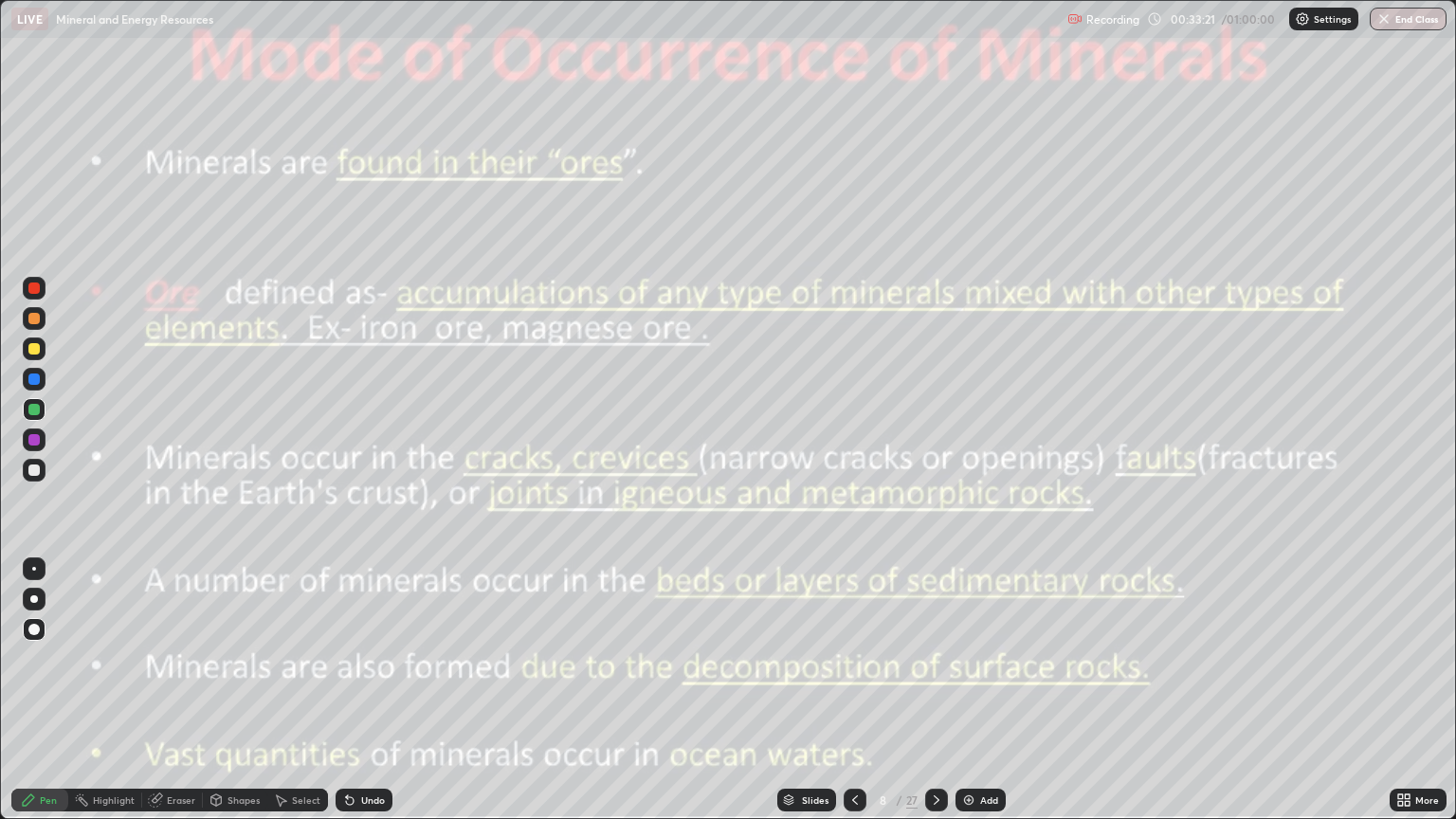 click 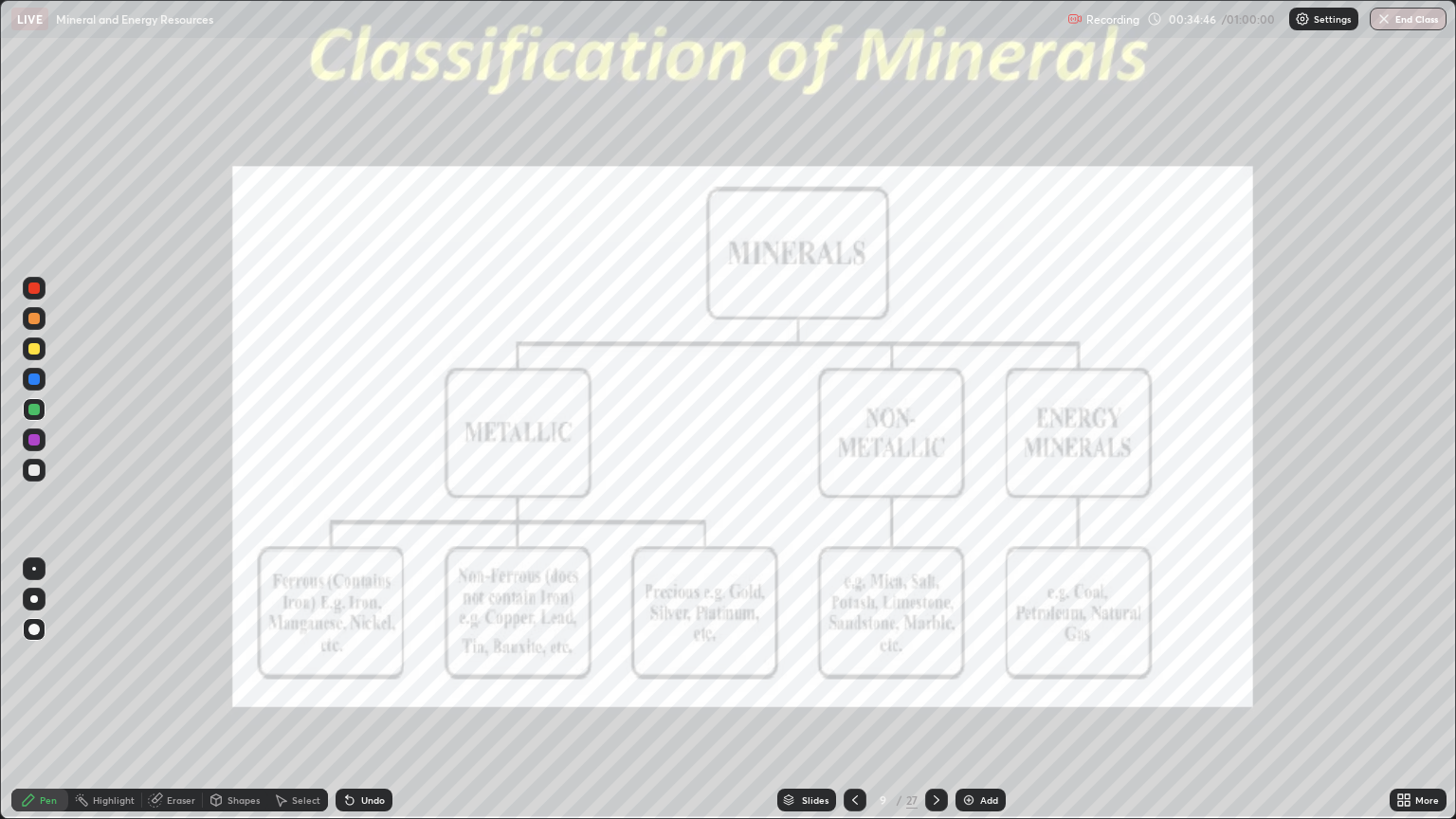 click at bounding box center [969, 800] 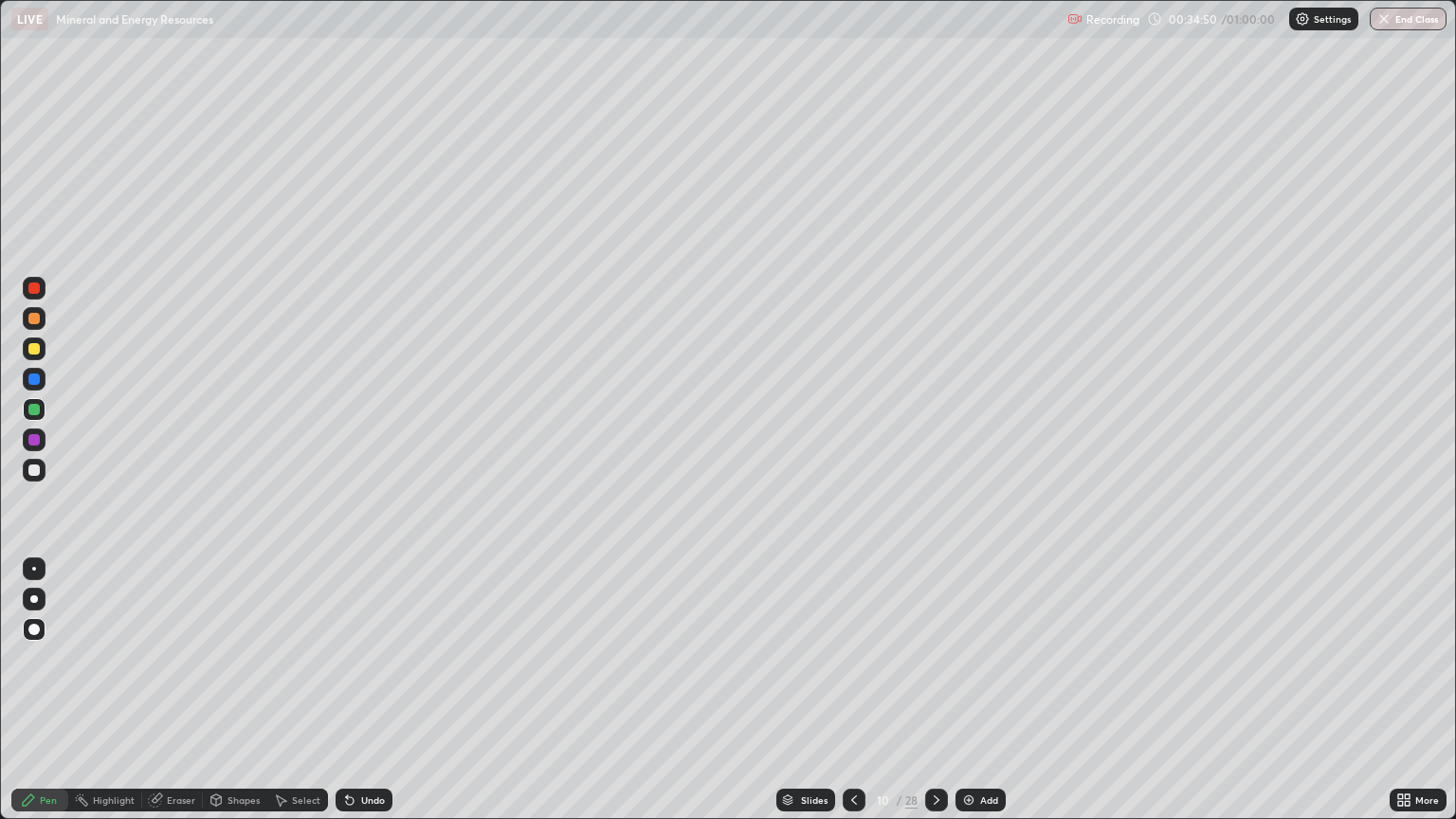 click on "Eraser" at bounding box center (181, 800) 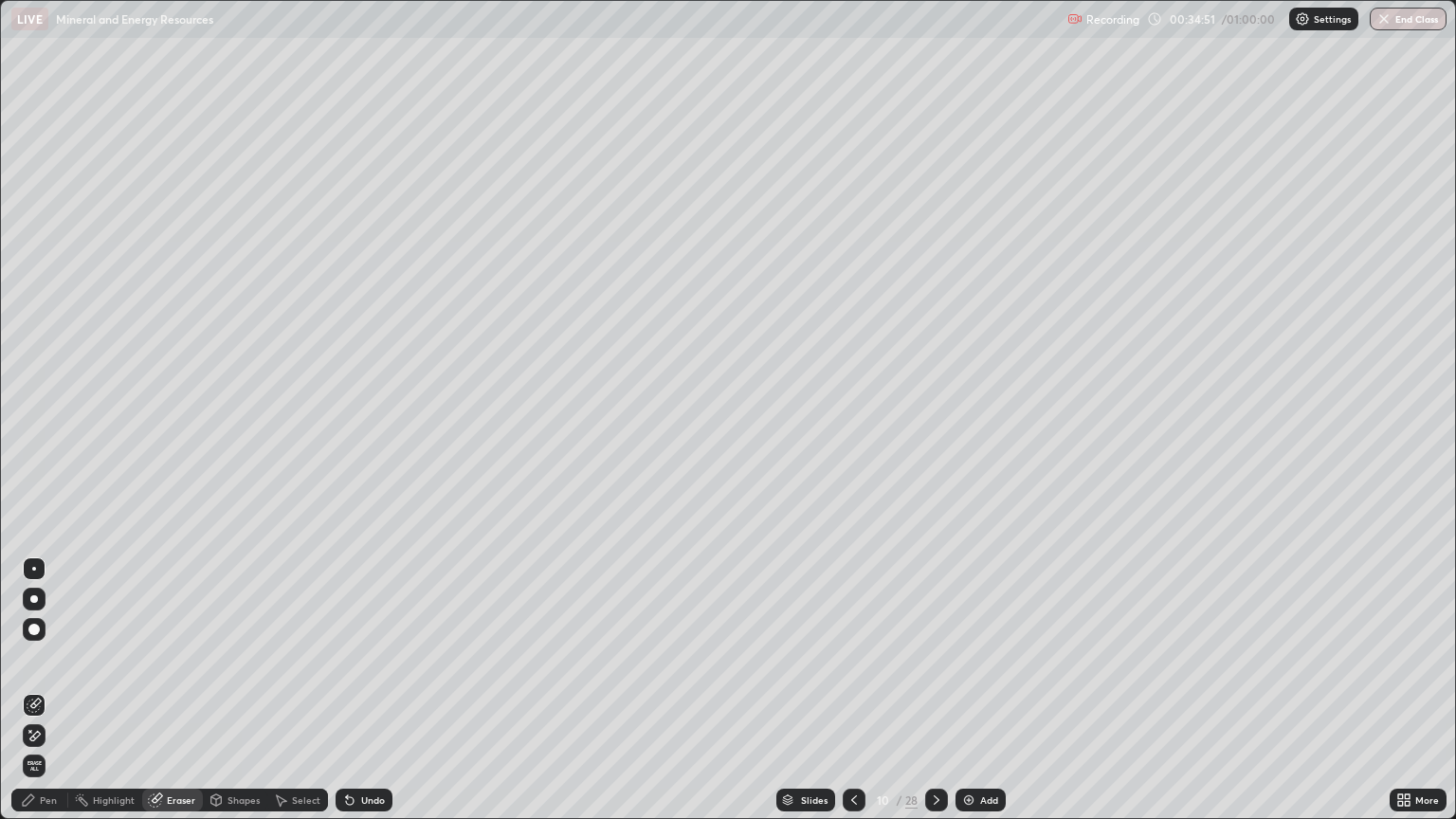click on "Erase all" at bounding box center [34, 766] 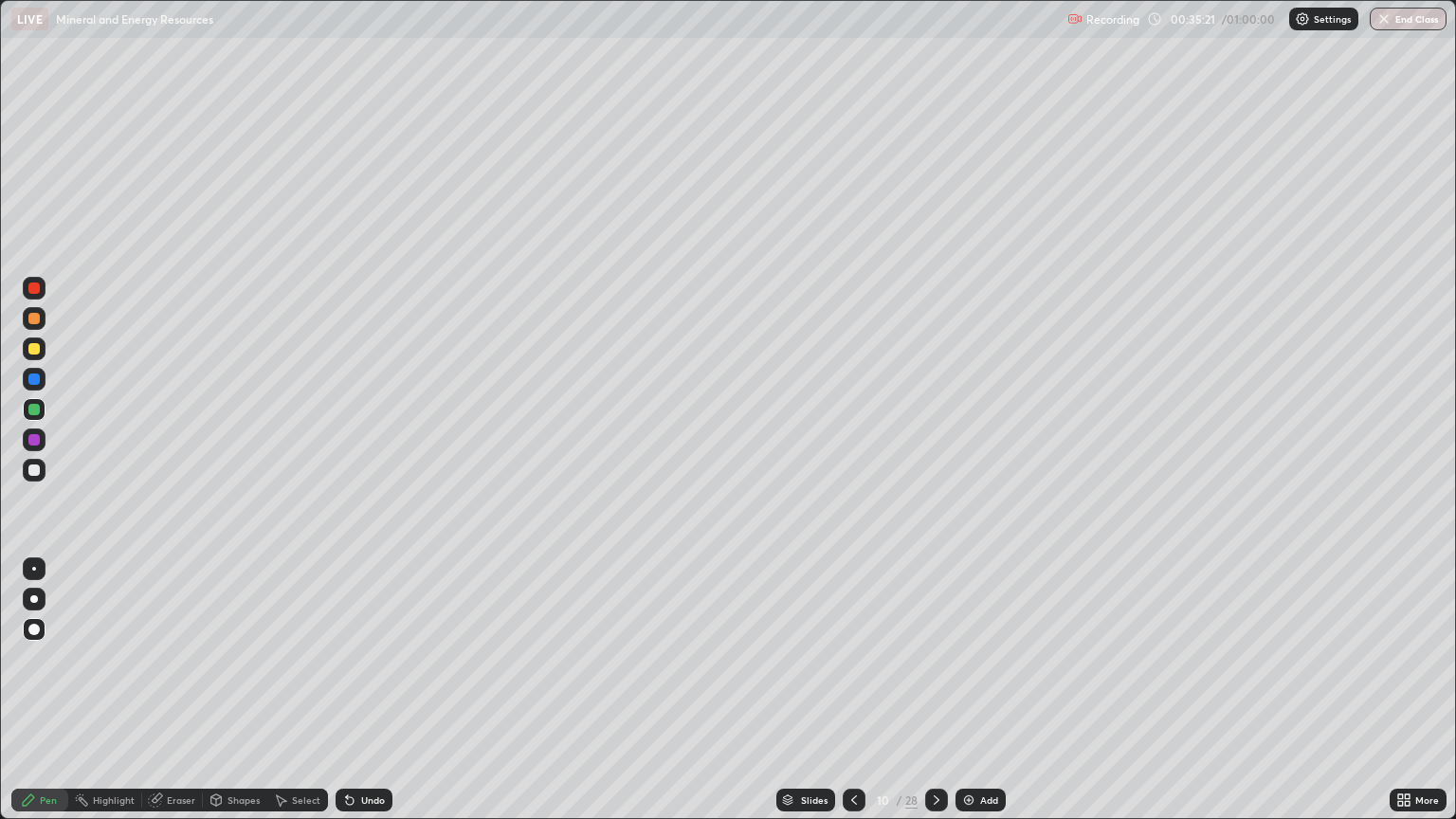 click on "Eraser" at bounding box center [181, 800] 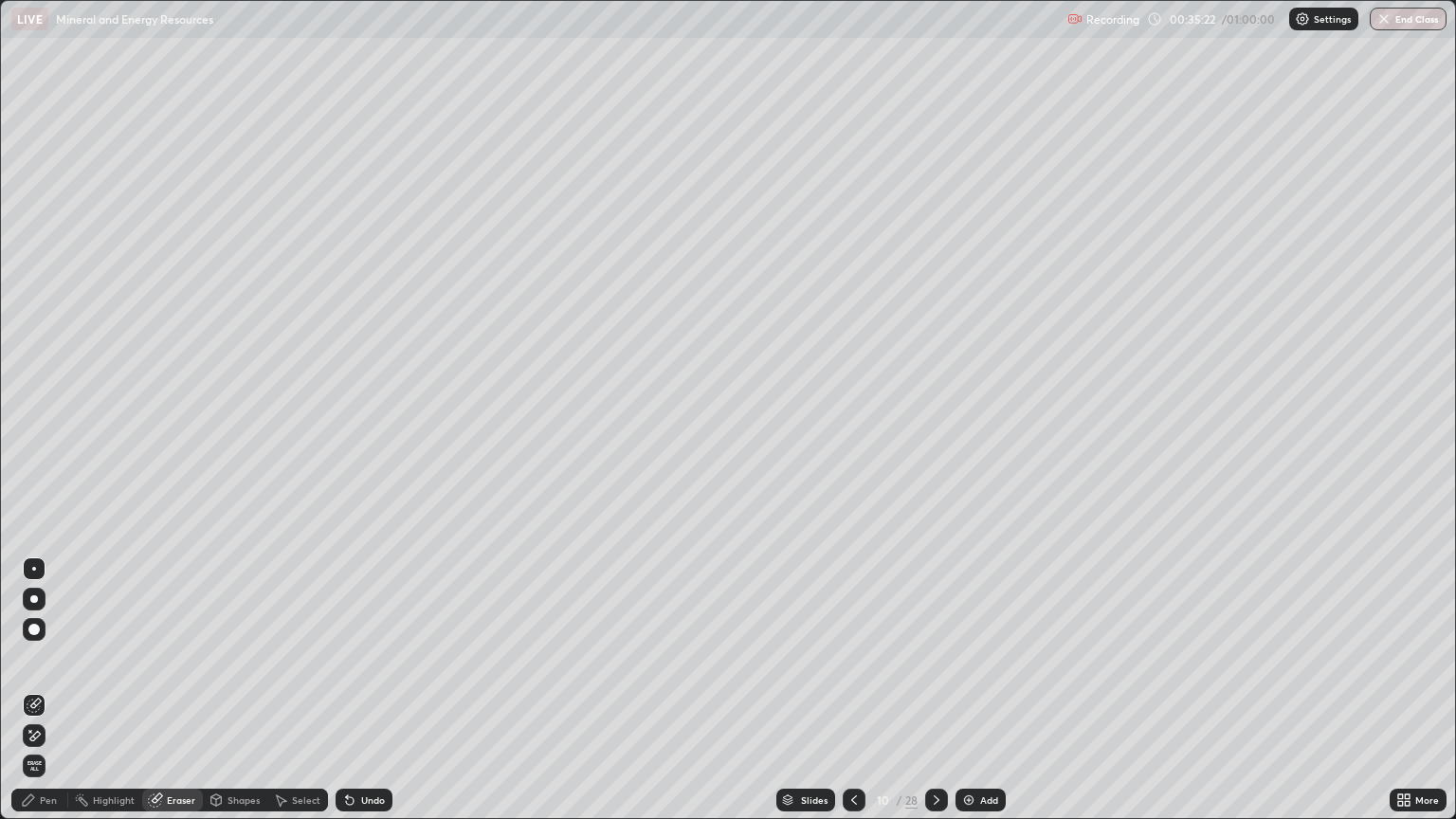 click 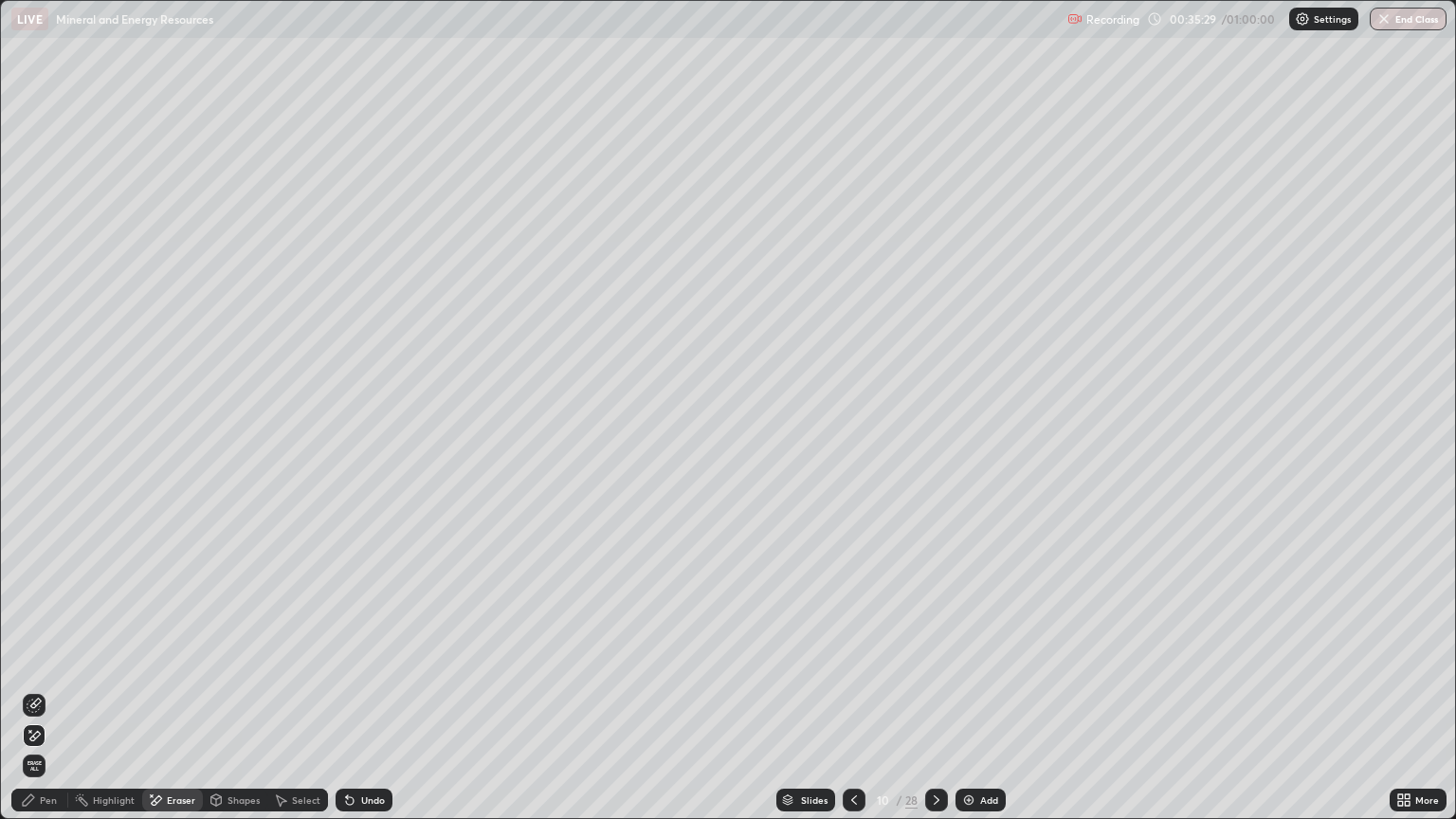 click on "Eraser" at bounding box center (173, 800) 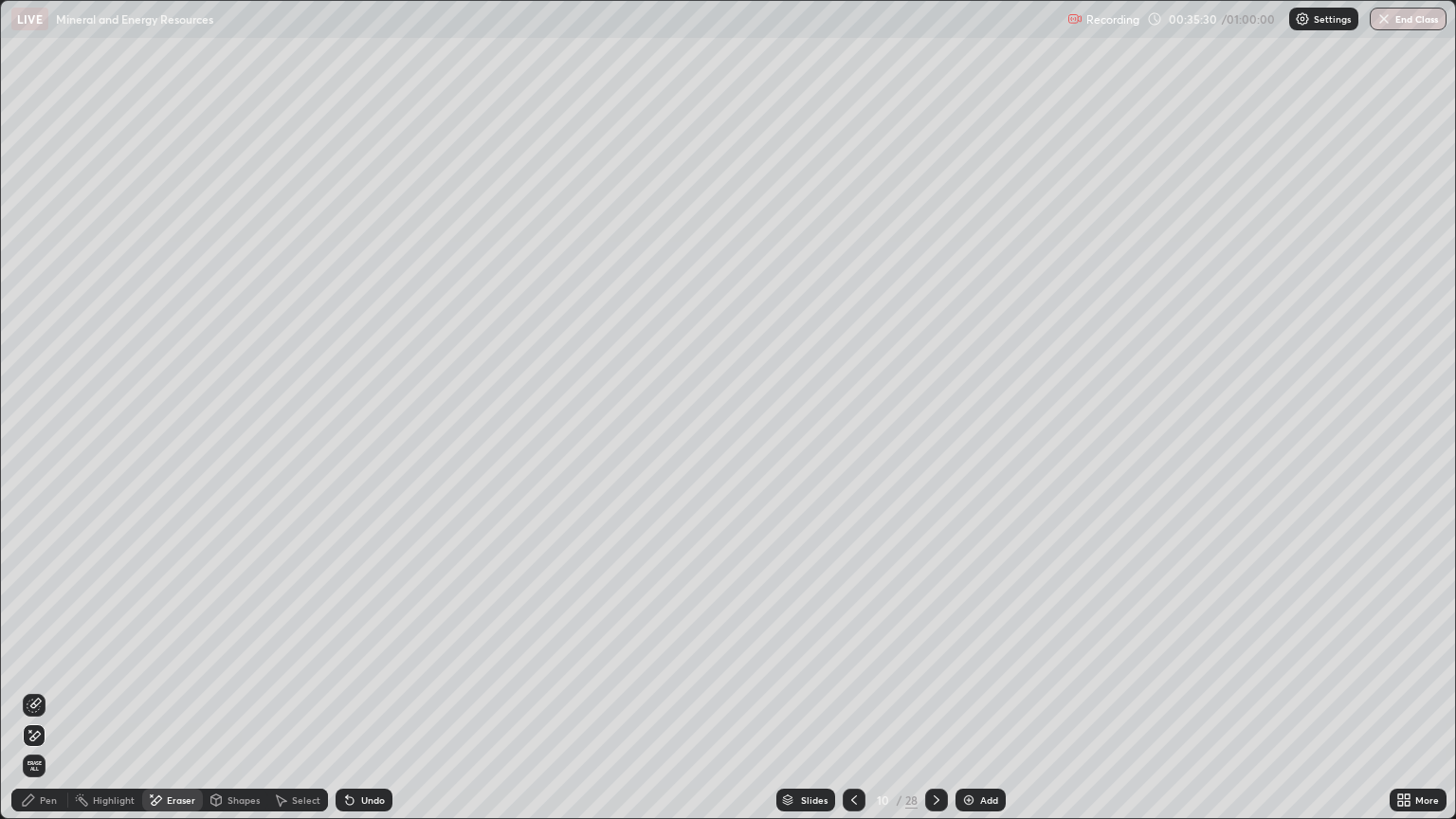 click on "Erase all" at bounding box center (34, 766) 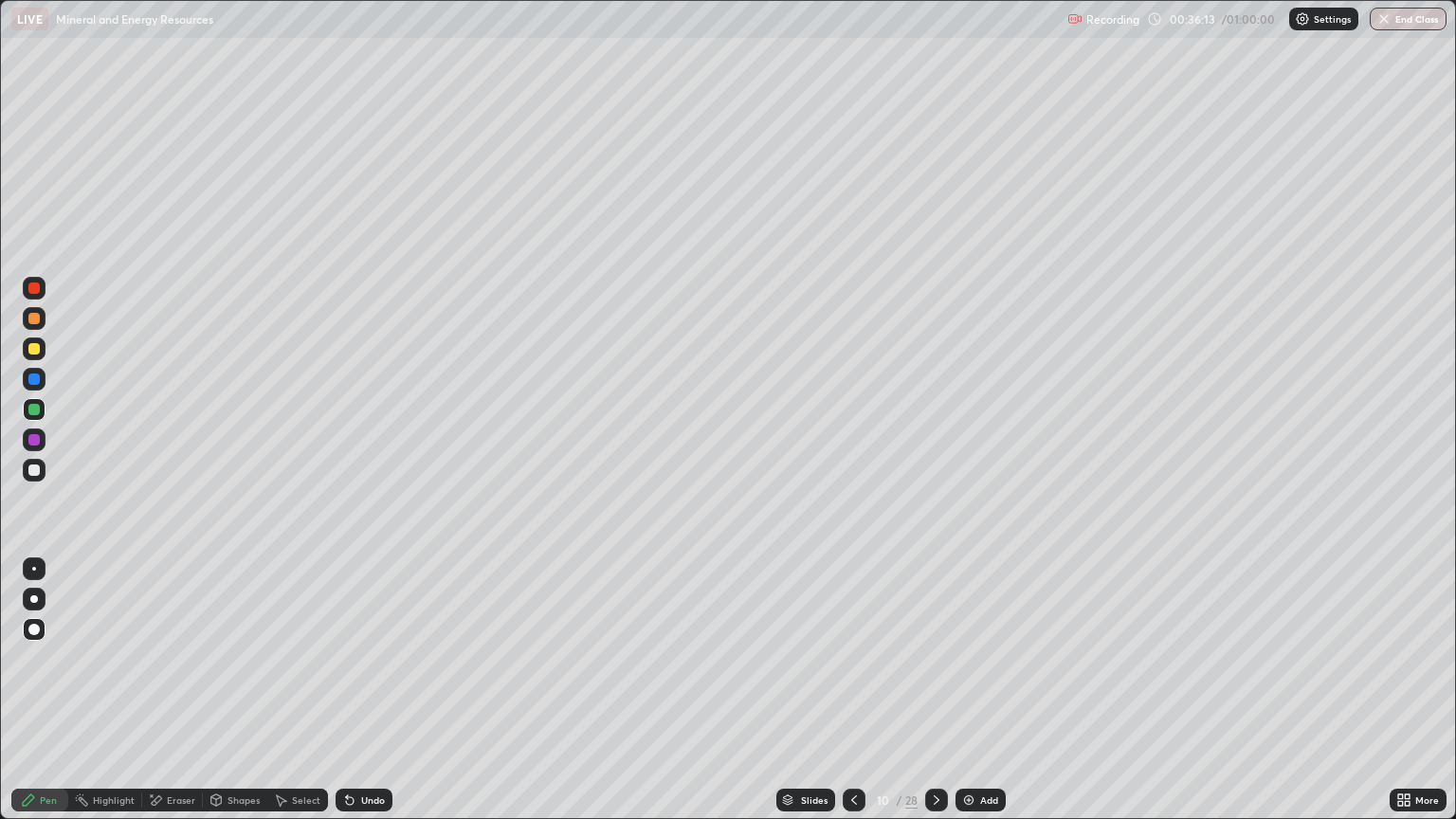 click 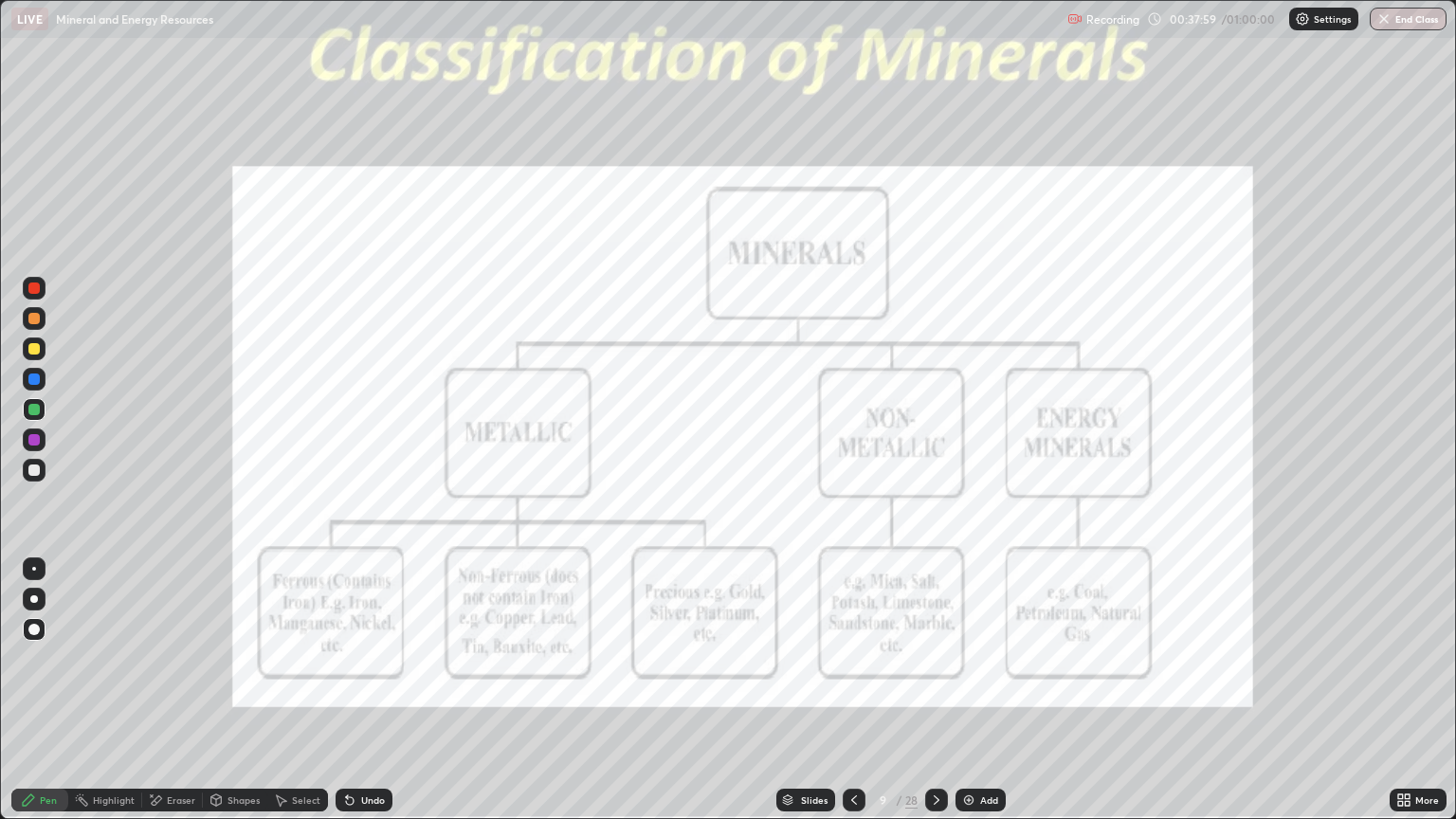 click at bounding box center [937, 800] 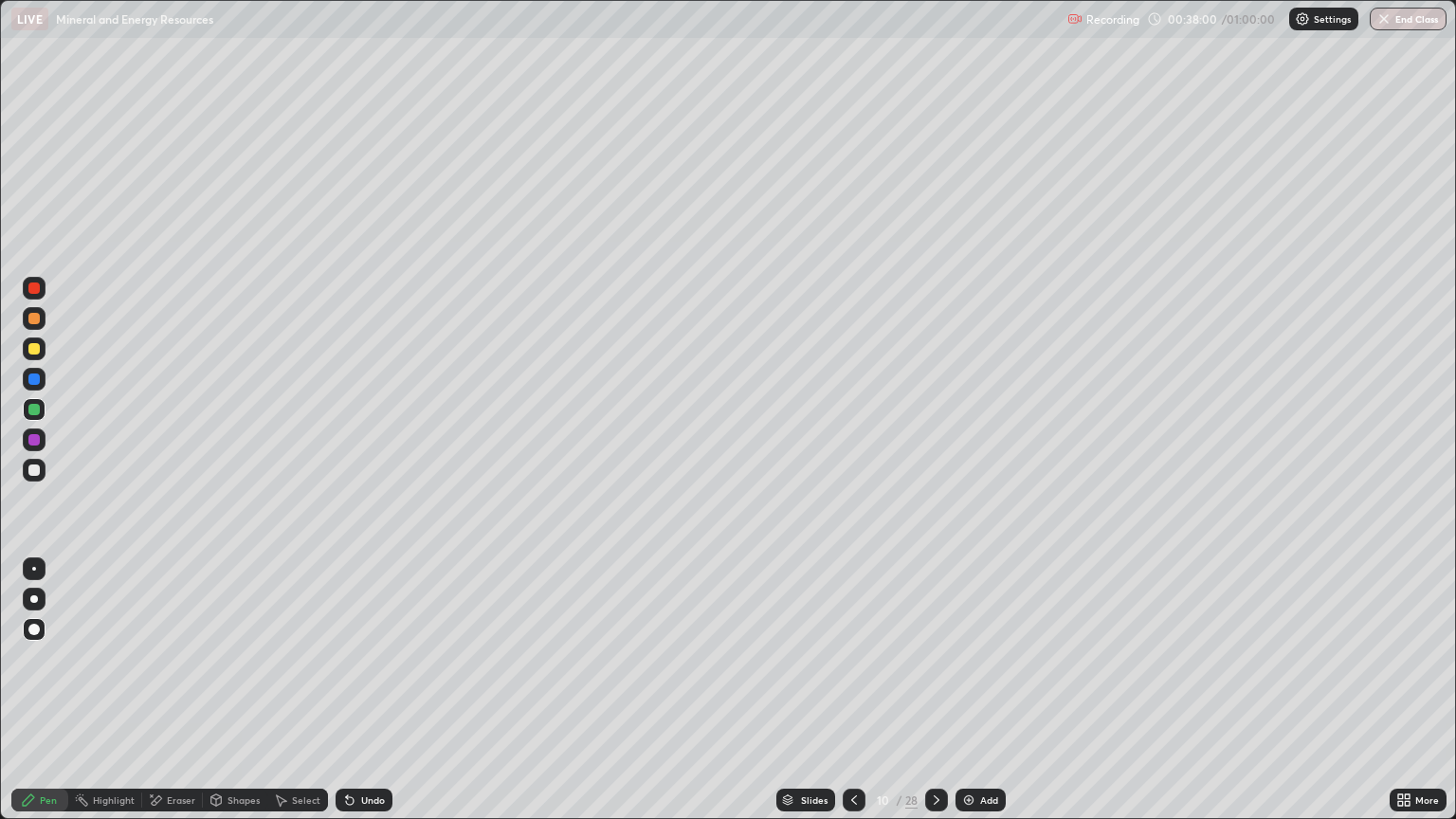 click at bounding box center (937, 800) 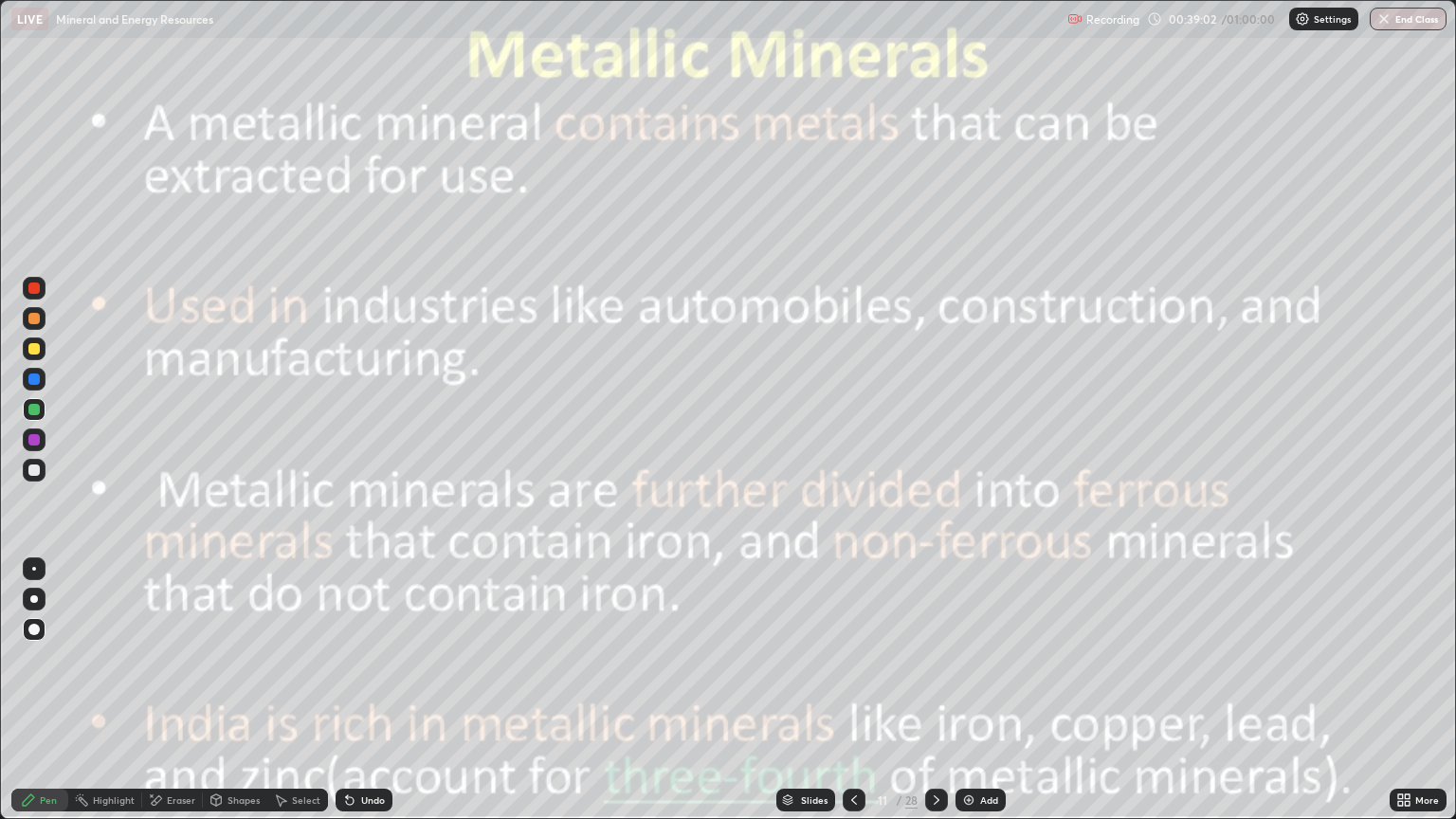 click at bounding box center (937, 800) 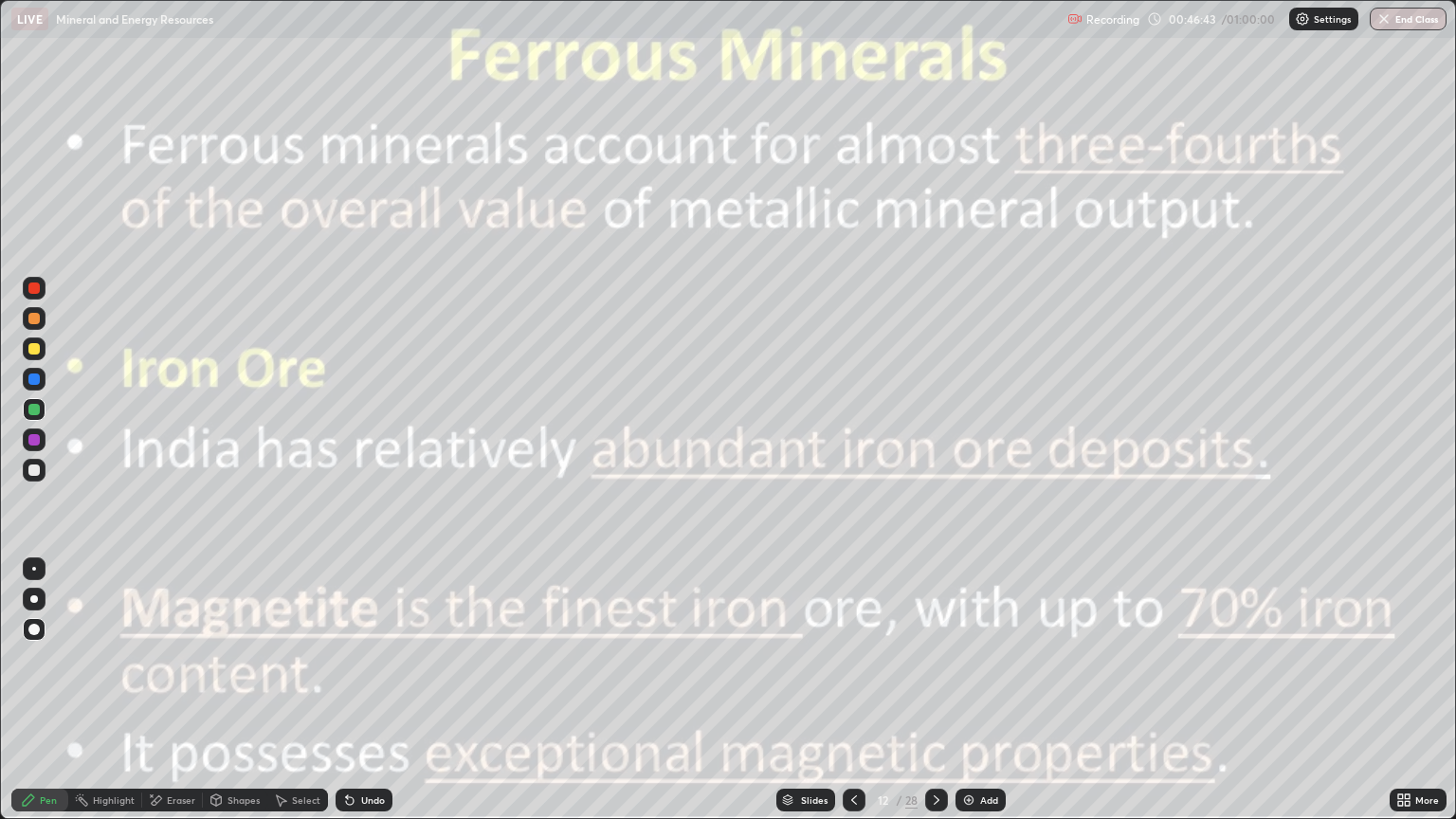 click 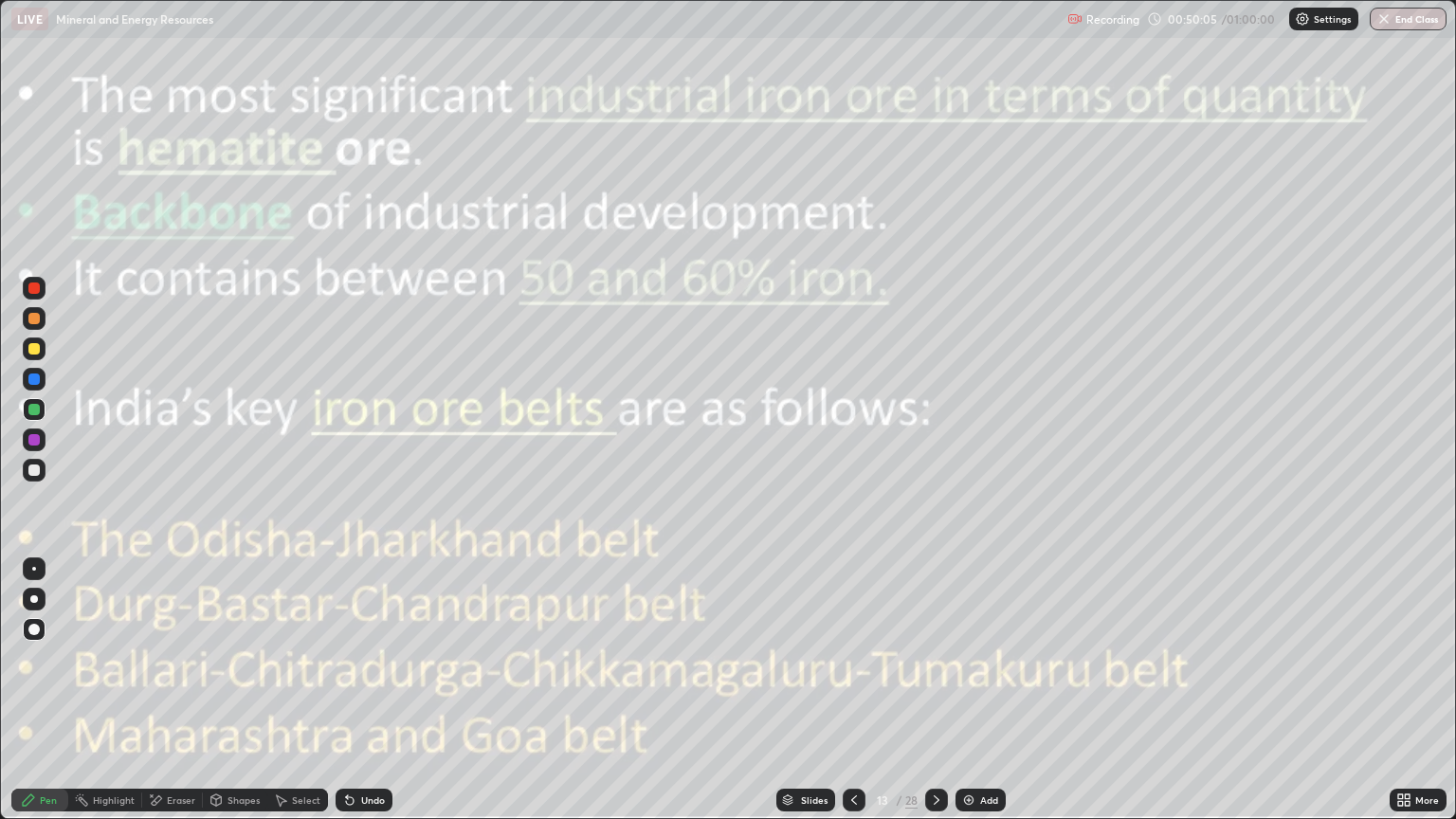 click 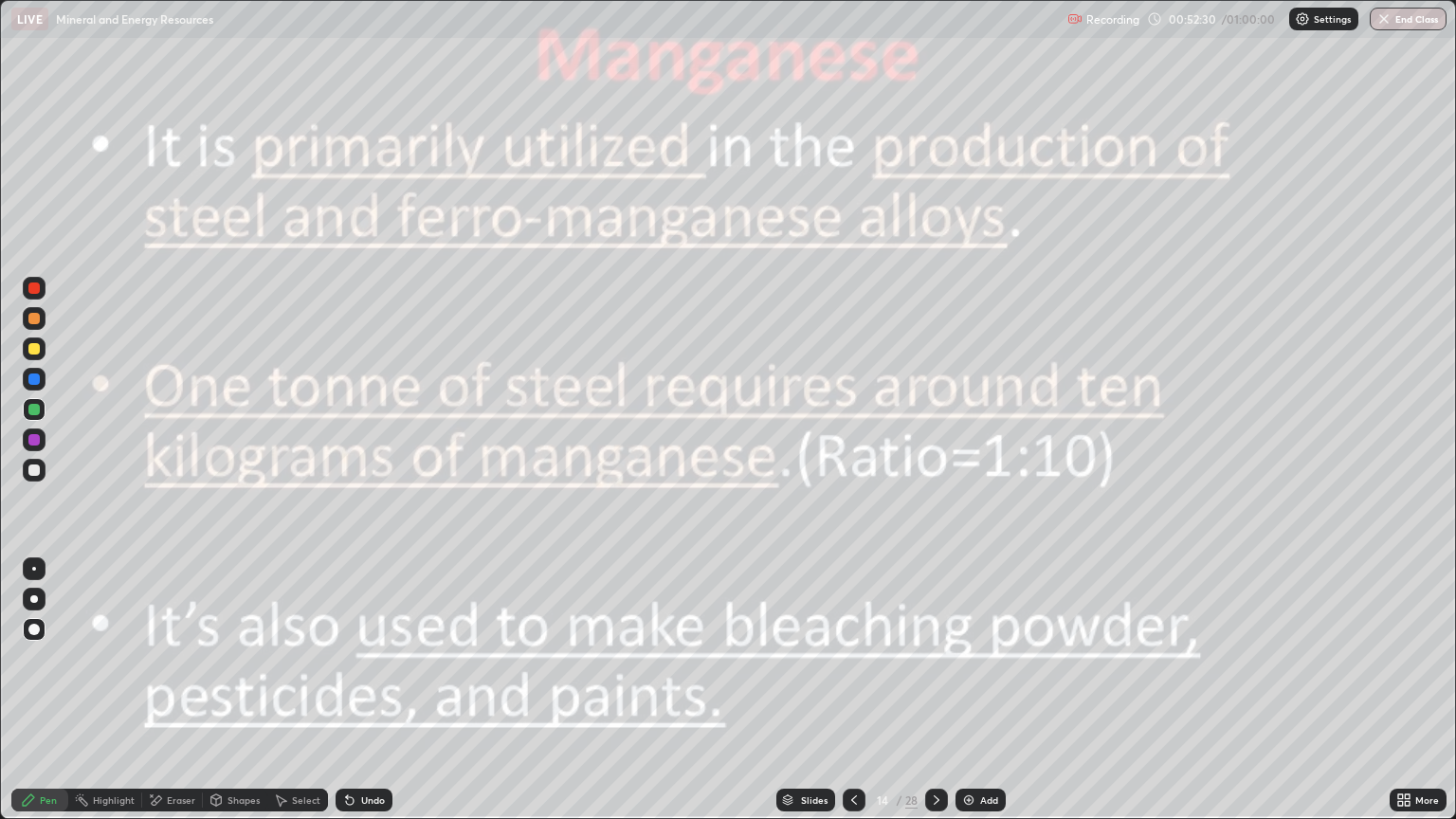 click 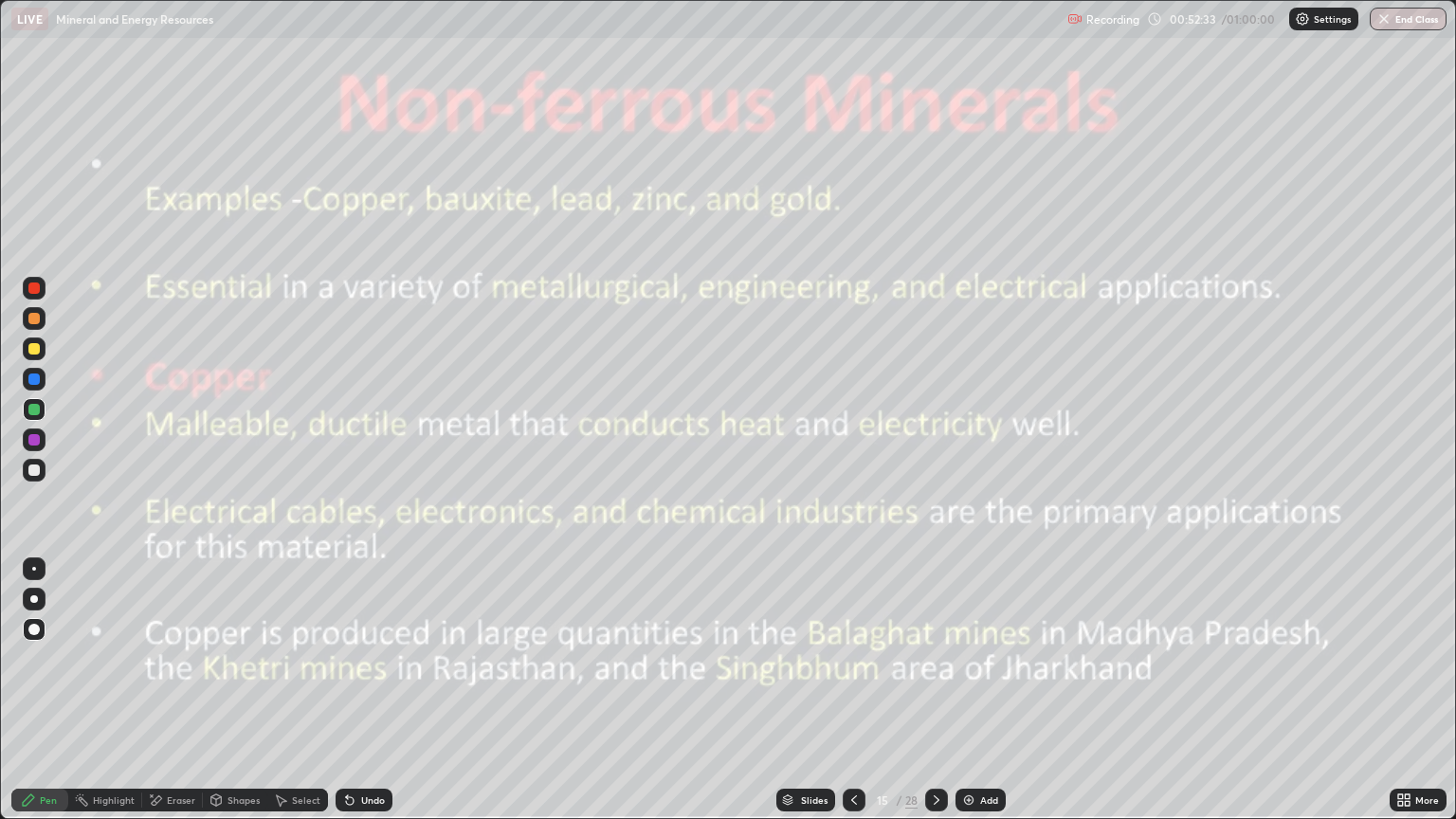 click 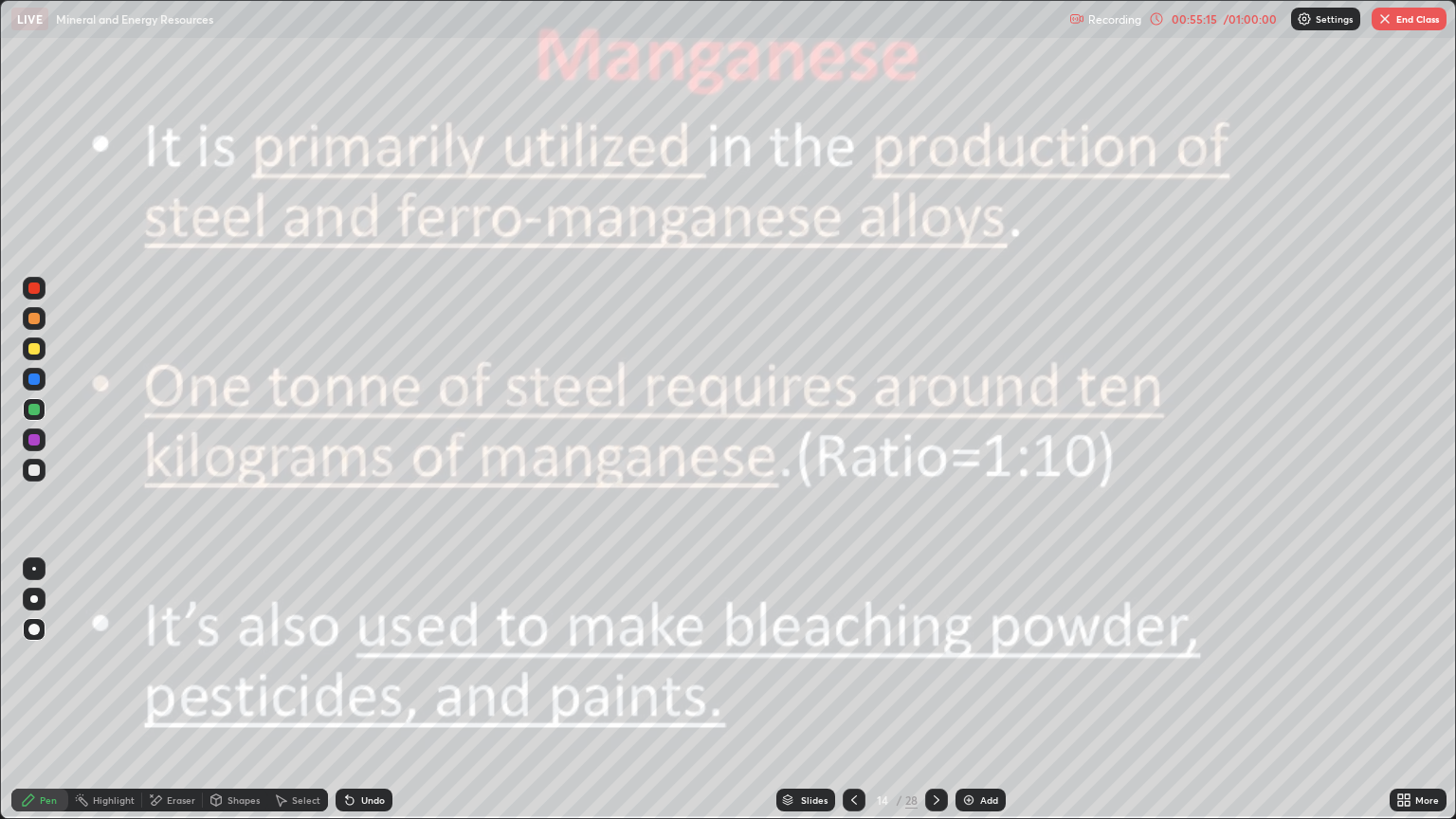 click at bounding box center (1385, 19) 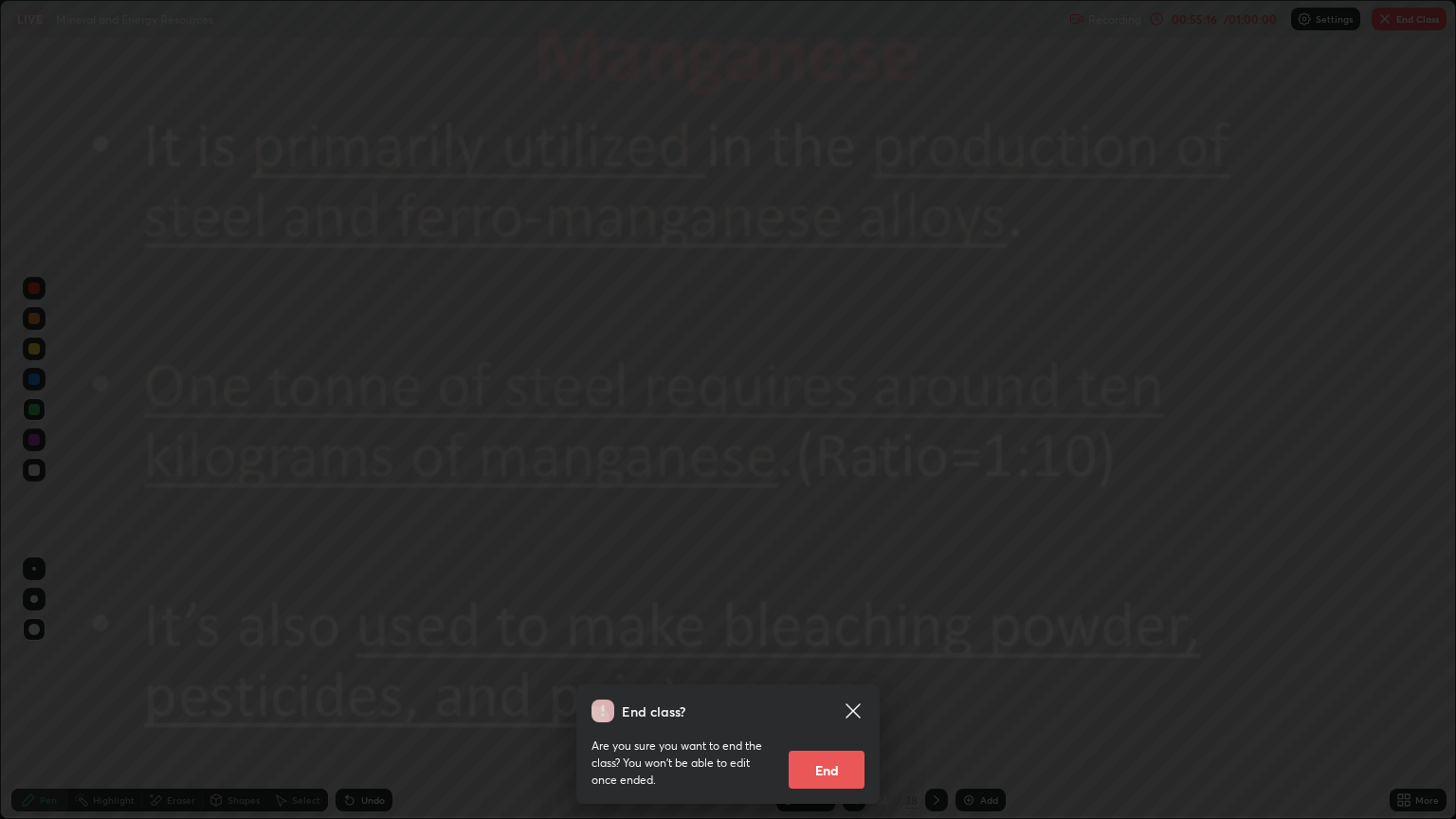 click on "End" at bounding box center [827, 770] 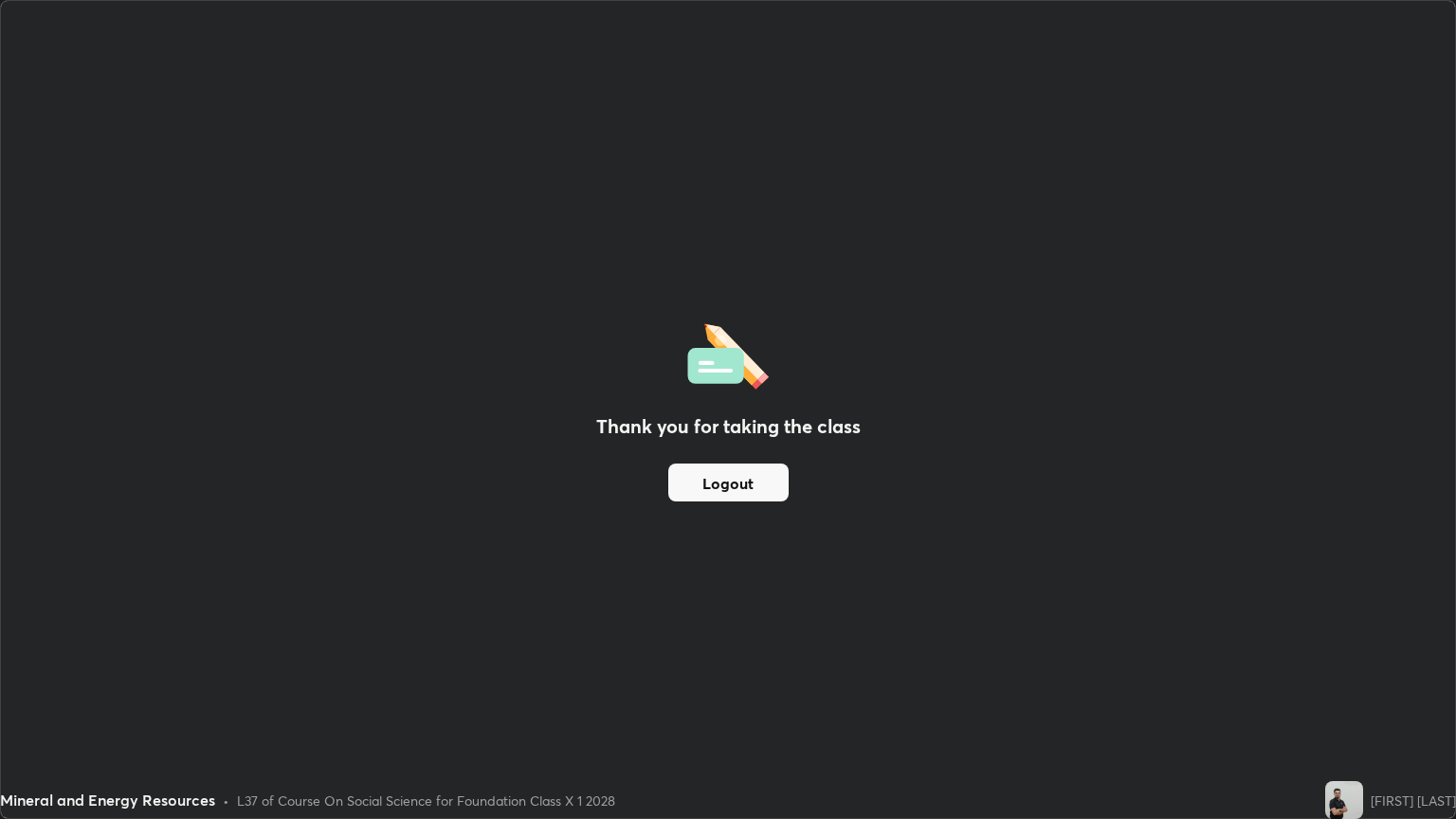 click on "Logout" at bounding box center (728, 482) 